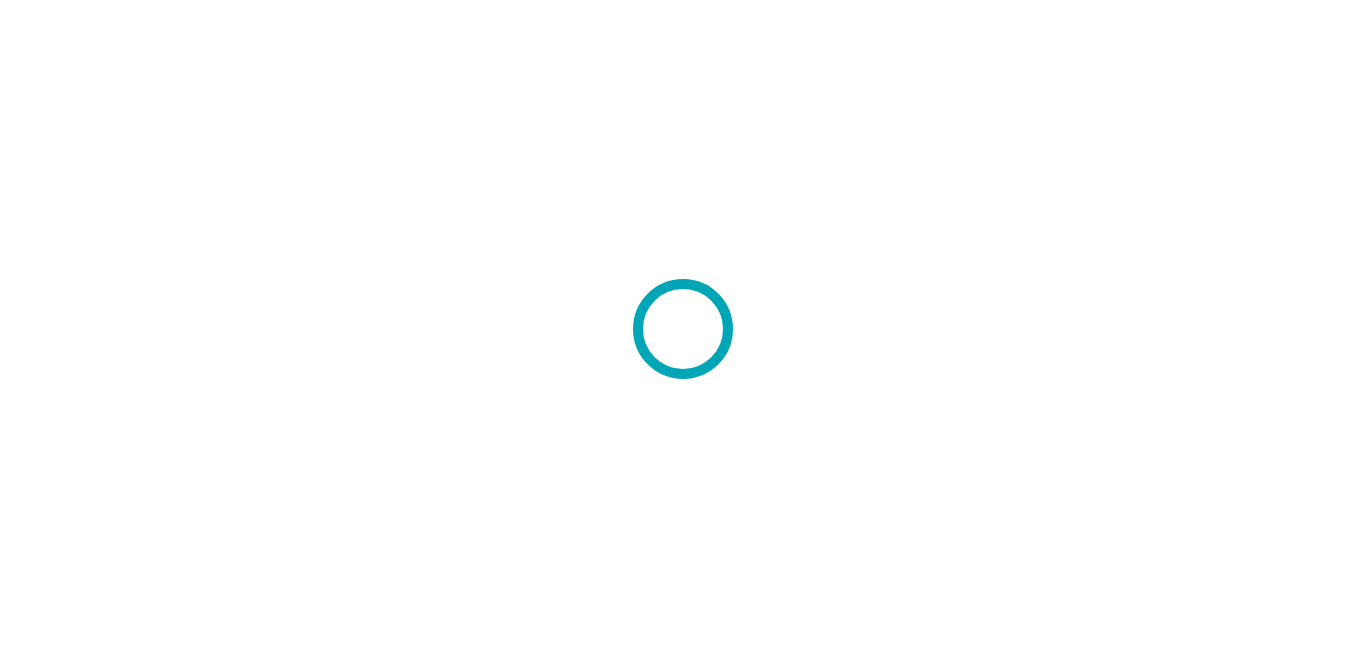 scroll, scrollTop: 0, scrollLeft: 0, axis: both 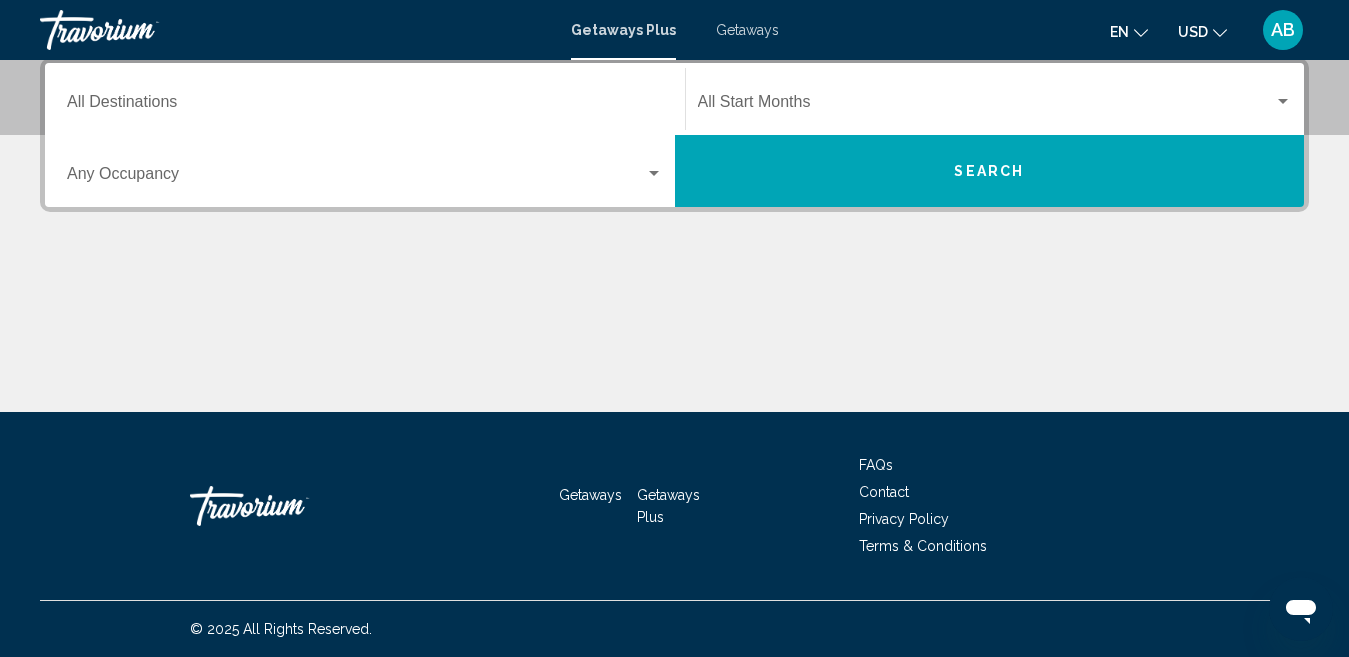 click at bounding box center (674, 337) 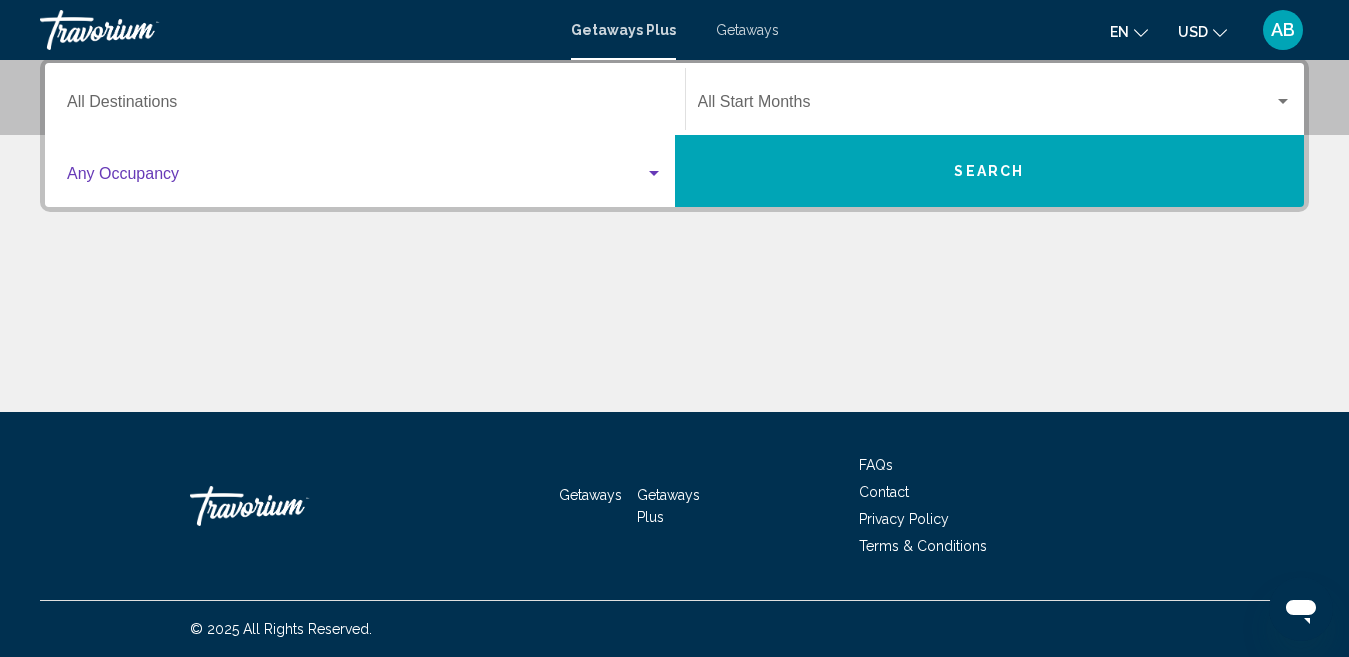 click at bounding box center (356, 178) 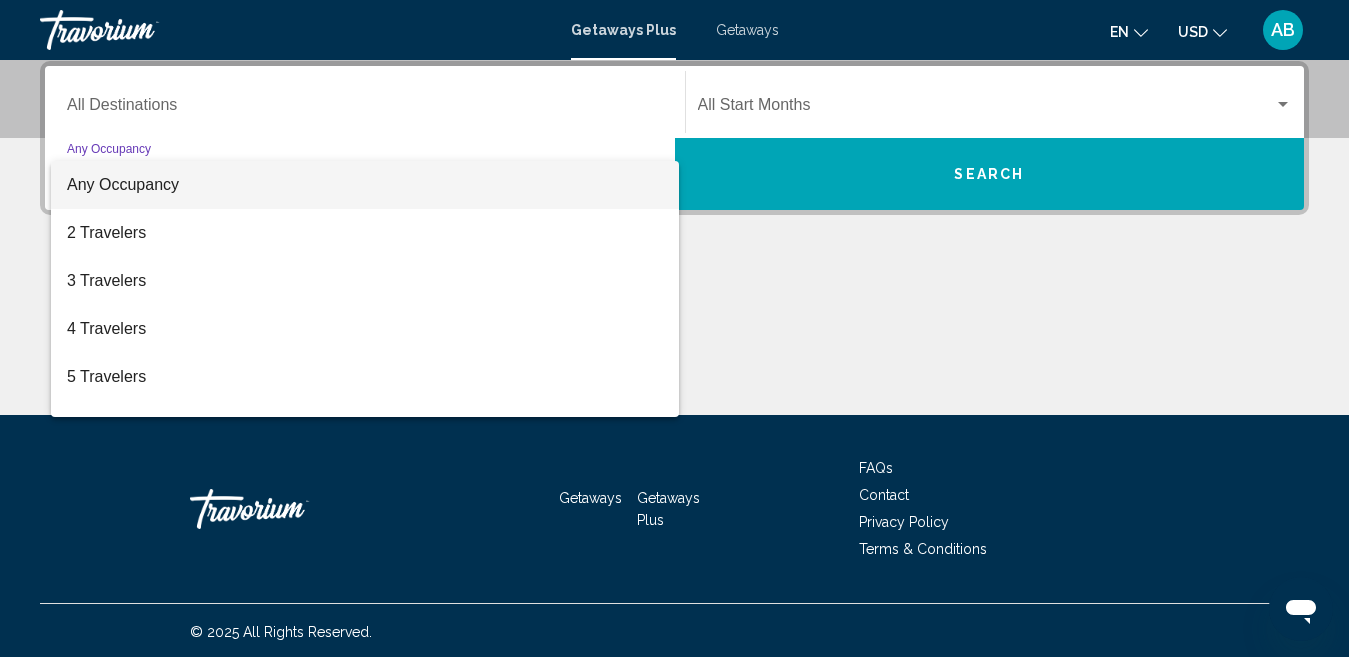 scroll, scrollTop: 458, scrollLeft: 0, axis: vertical 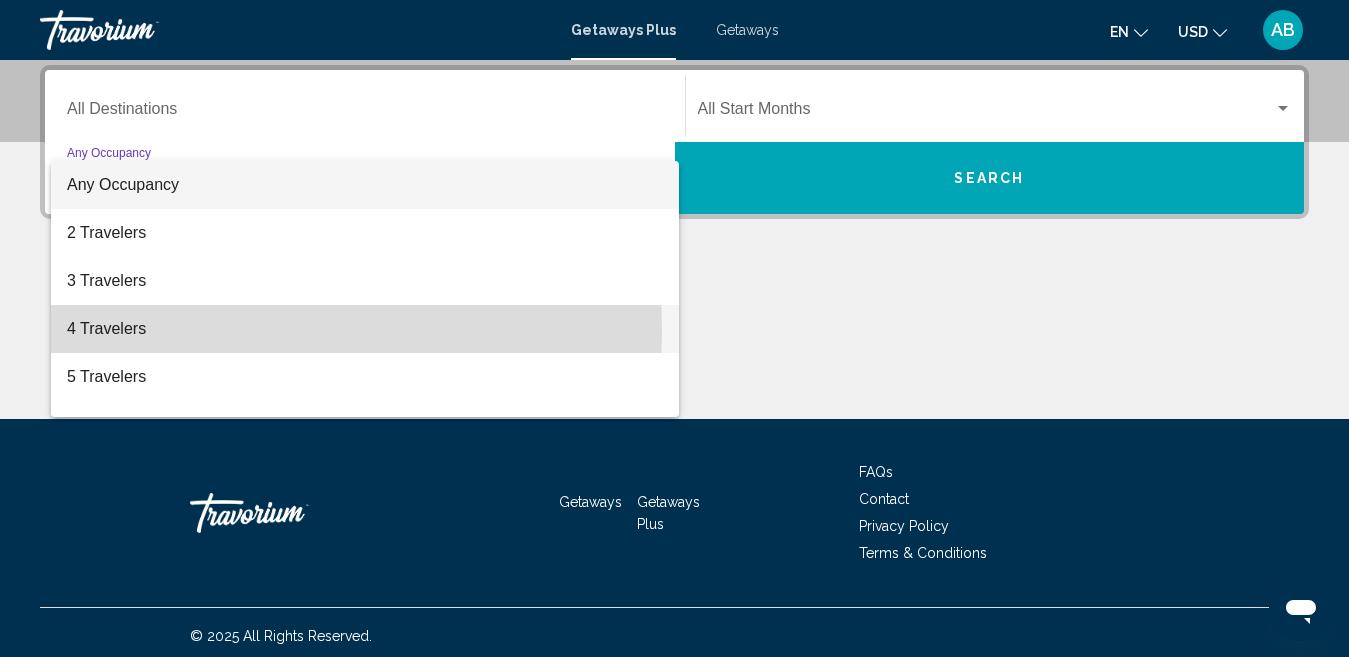 click on "4 Travelers" at bounding box center [365, 329] 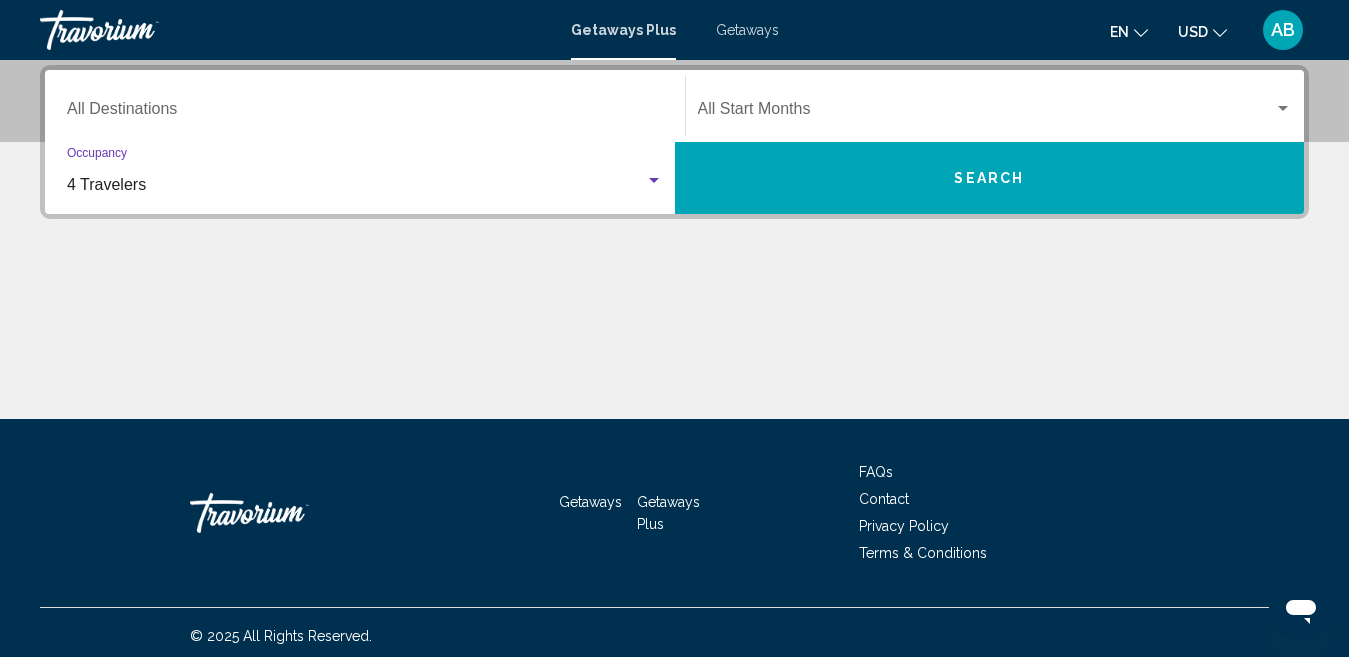 click on "Search" at bounding box center (990, 178) 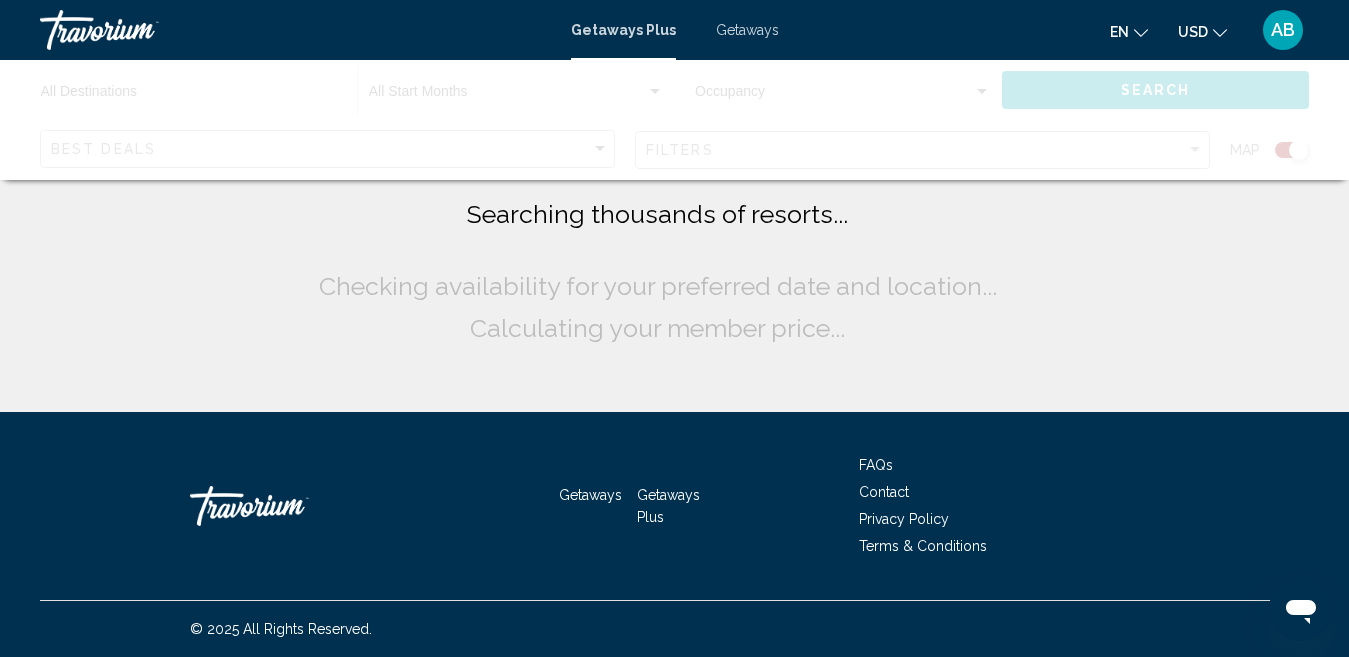 scroll, scrollTop: 0, scrollLeft: 0, axis: both 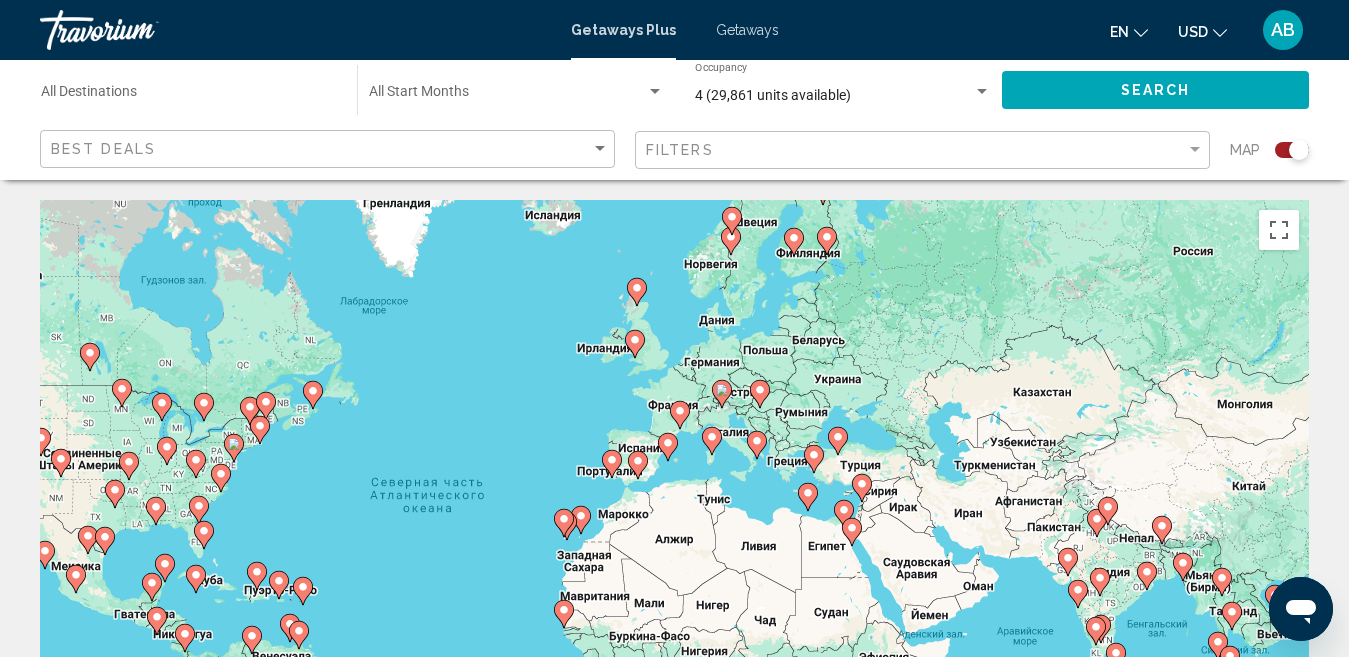 drag, startPoint x: 853, startPoint y: 433, endPoint x: 664, endPoint y: 459, distance: 190.77998 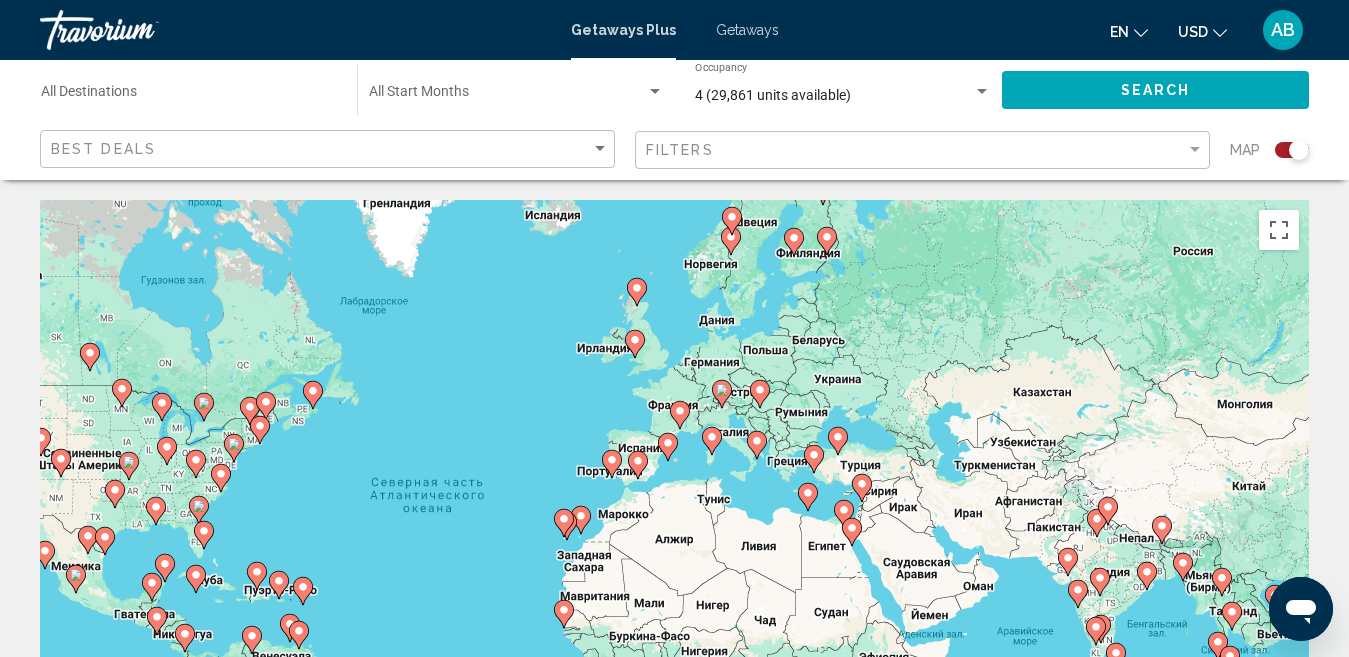 click at bounding box center (668, 447) 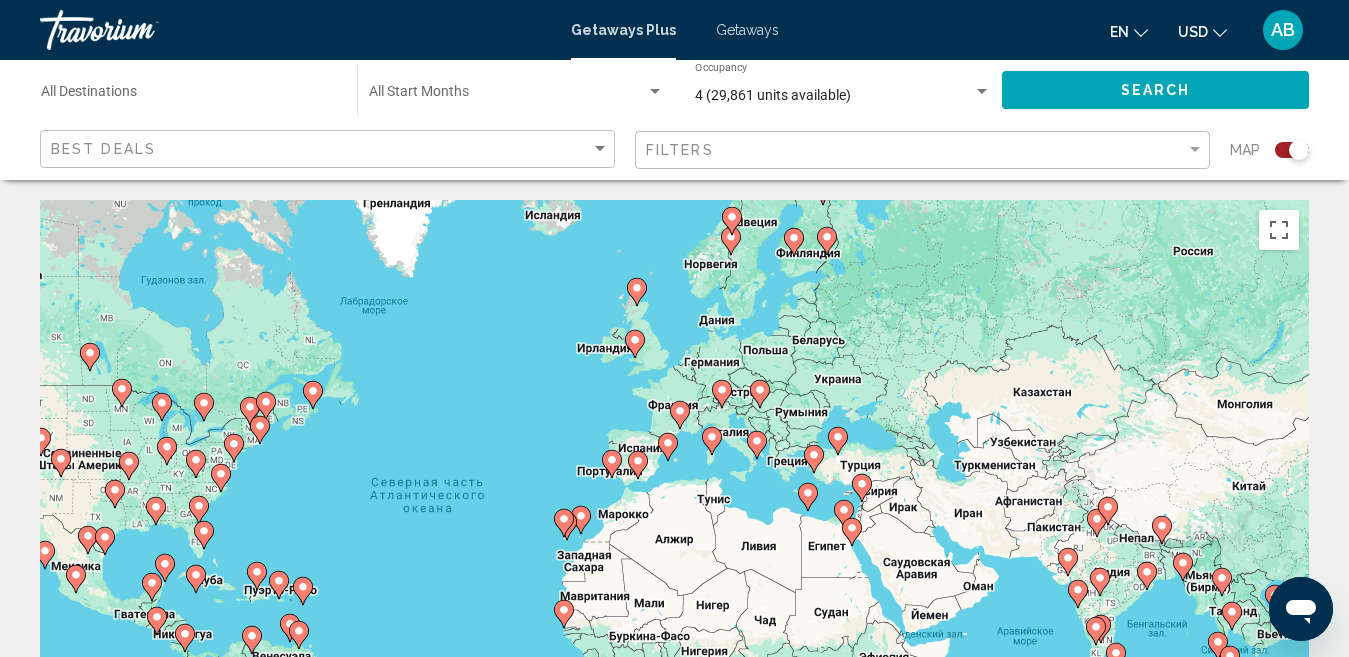 click 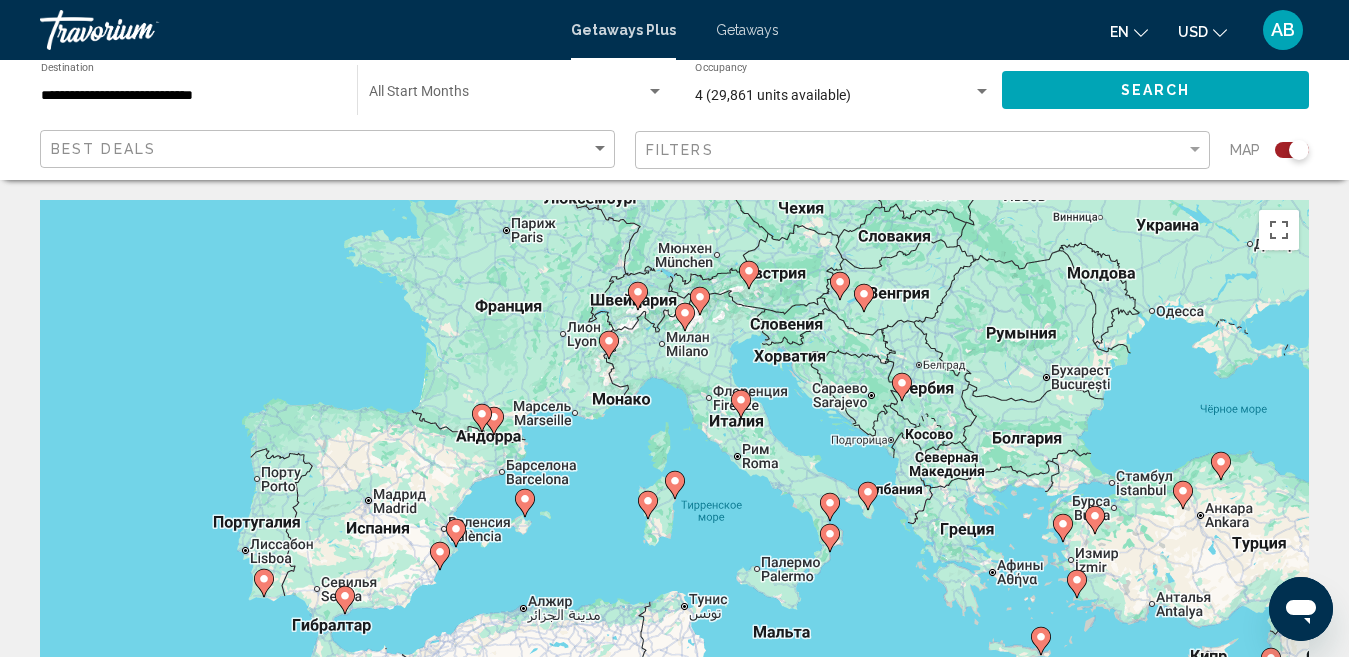 click 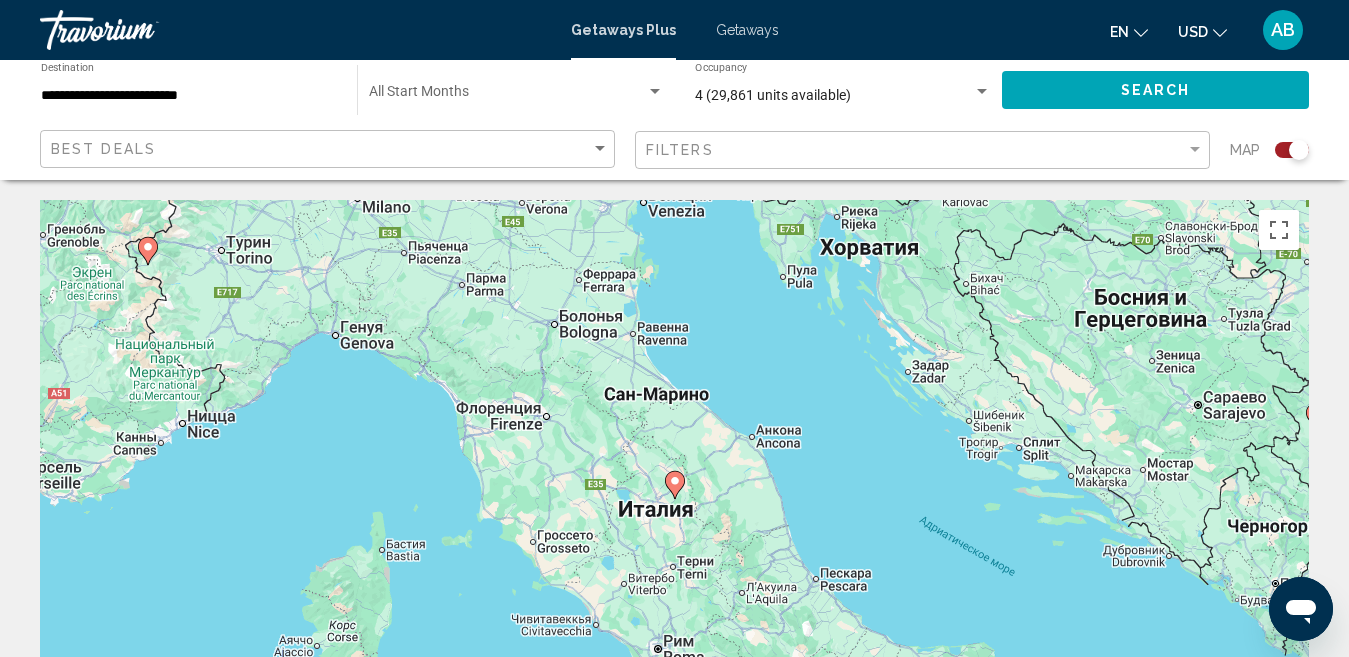 click 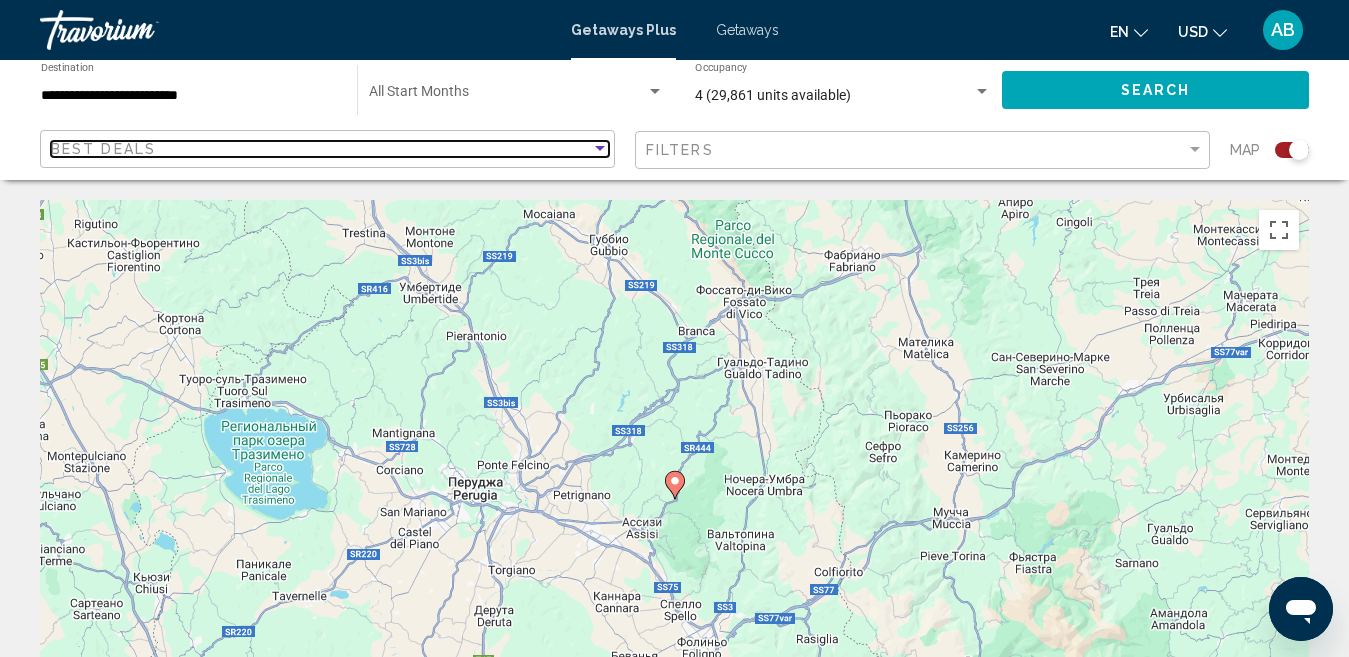 click at bounding box center [600, 148] 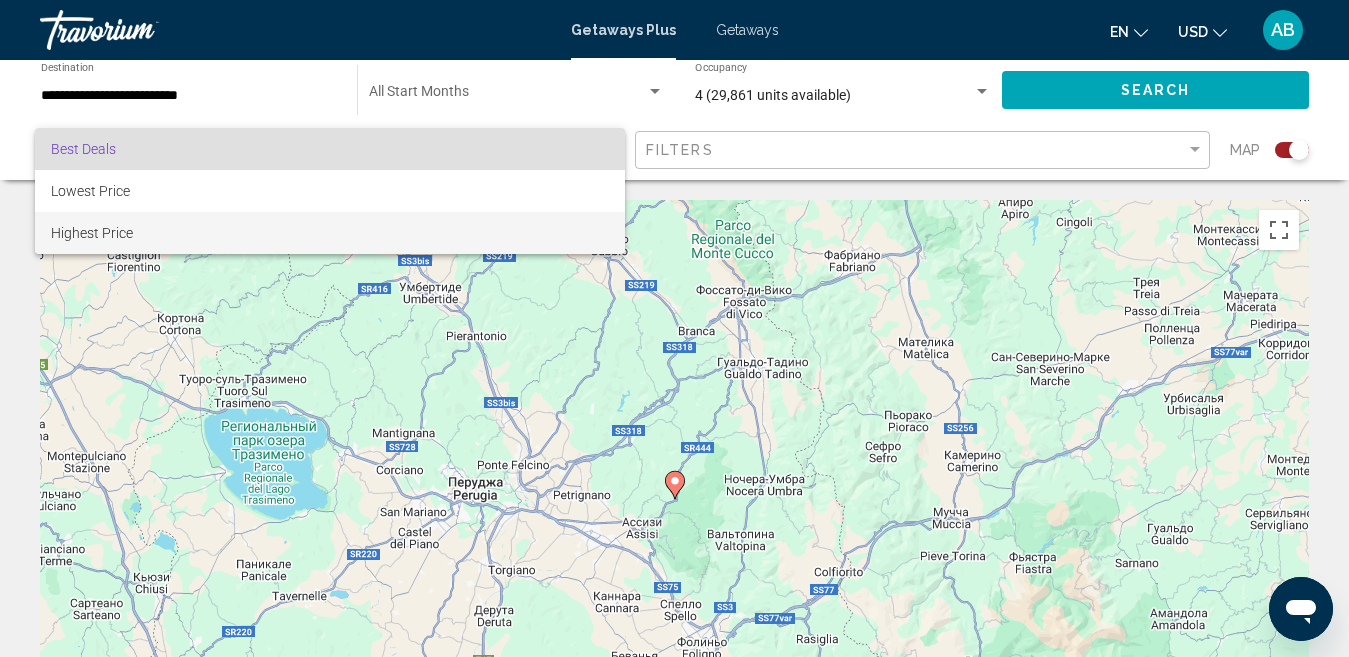 click on "Highest Price" at bounding box center (92, 233) 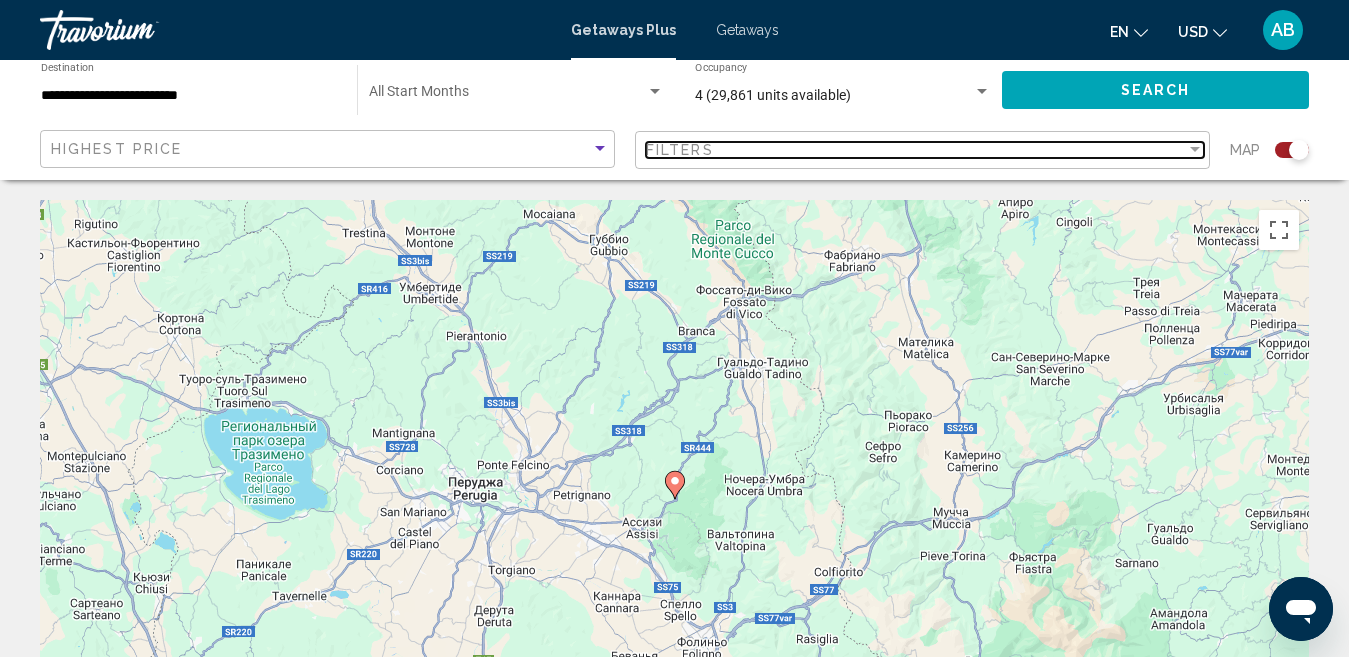 click at bounding box center (1195, 150) 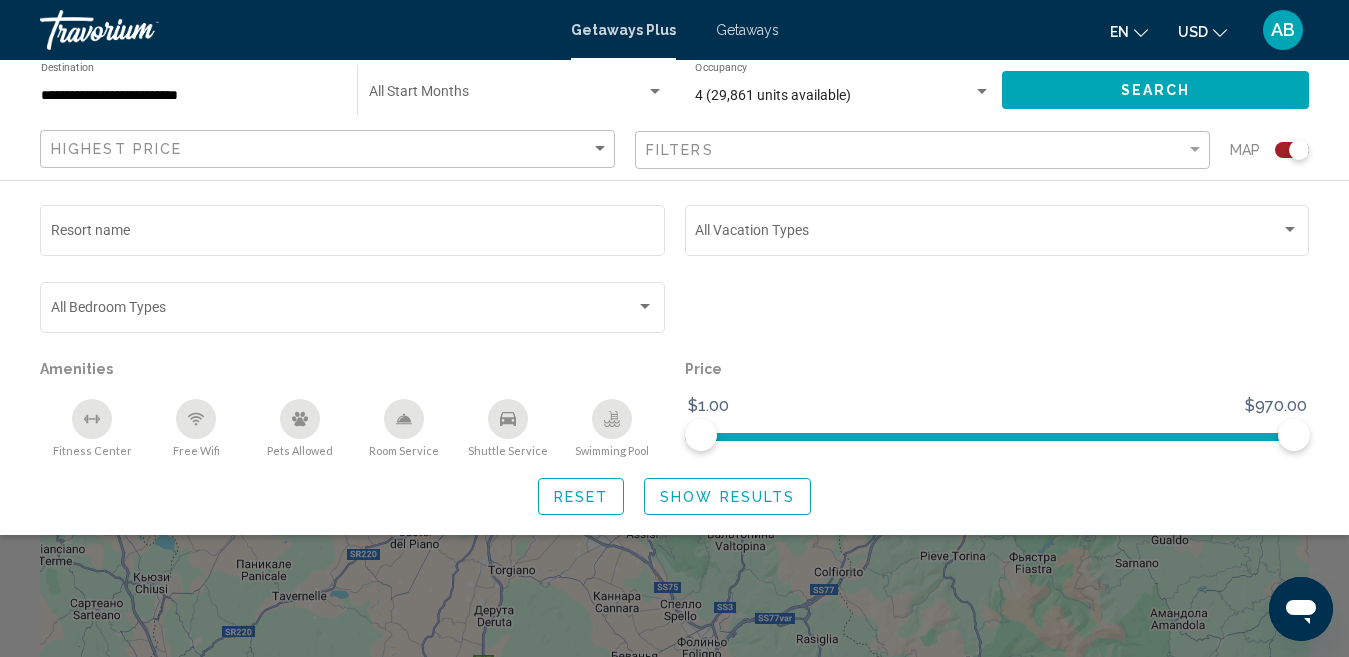 click 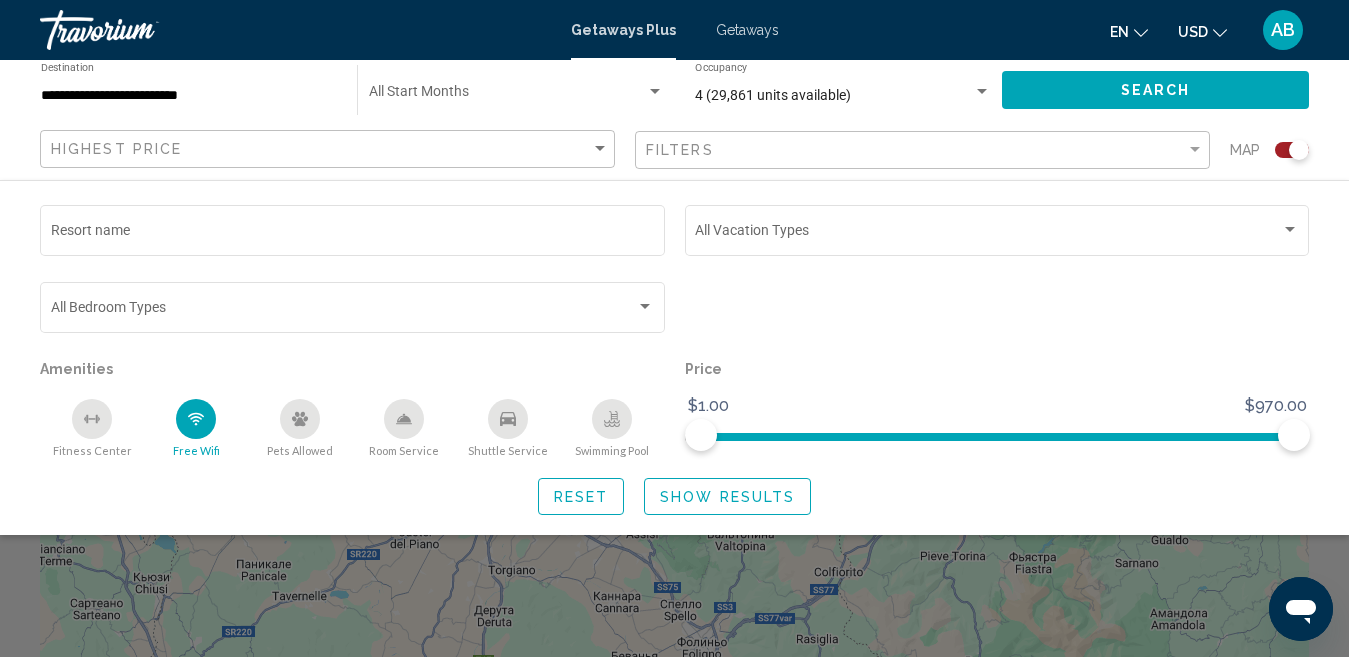 click 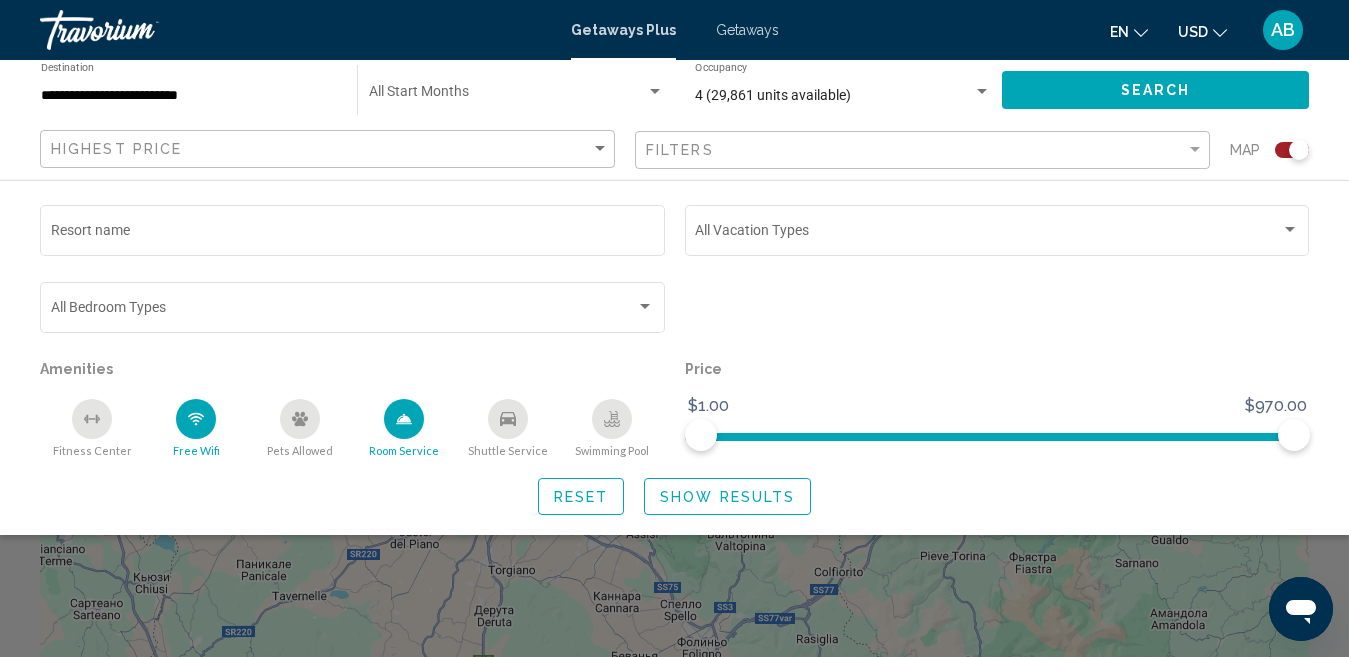 click on "Show Results" 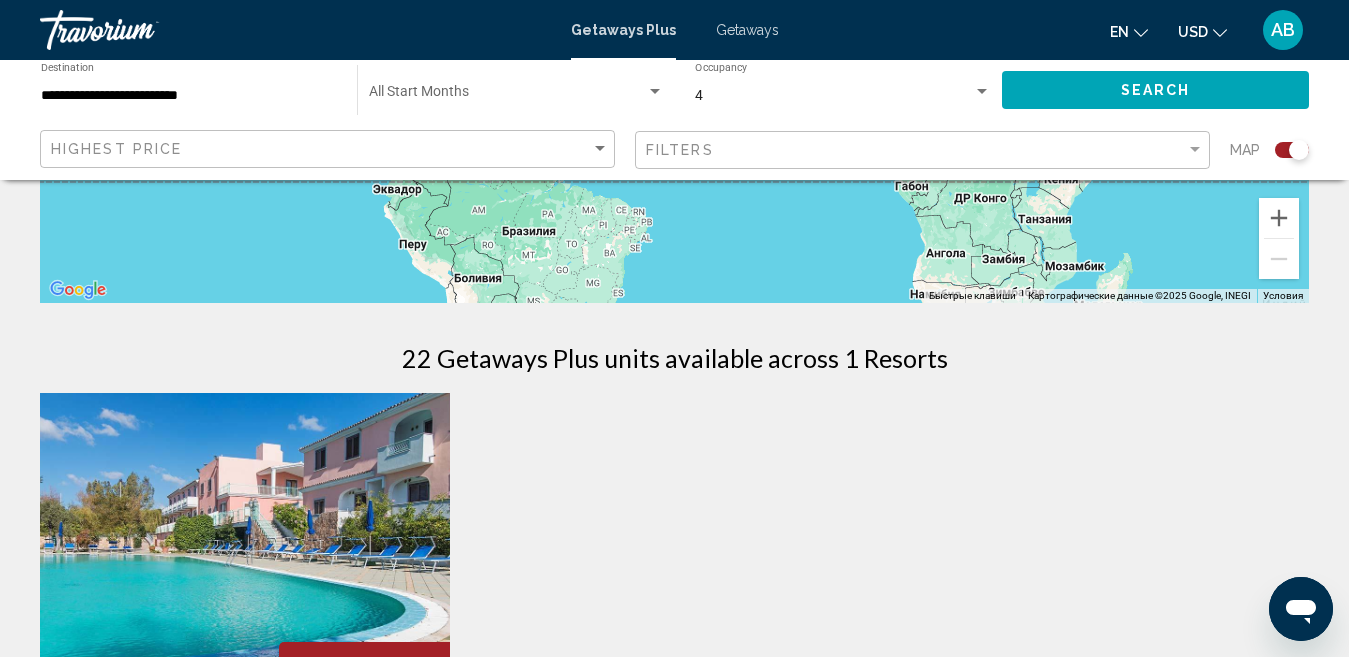 scroll, scrollTop: 650, scrollLeft: 0, axis: vertical 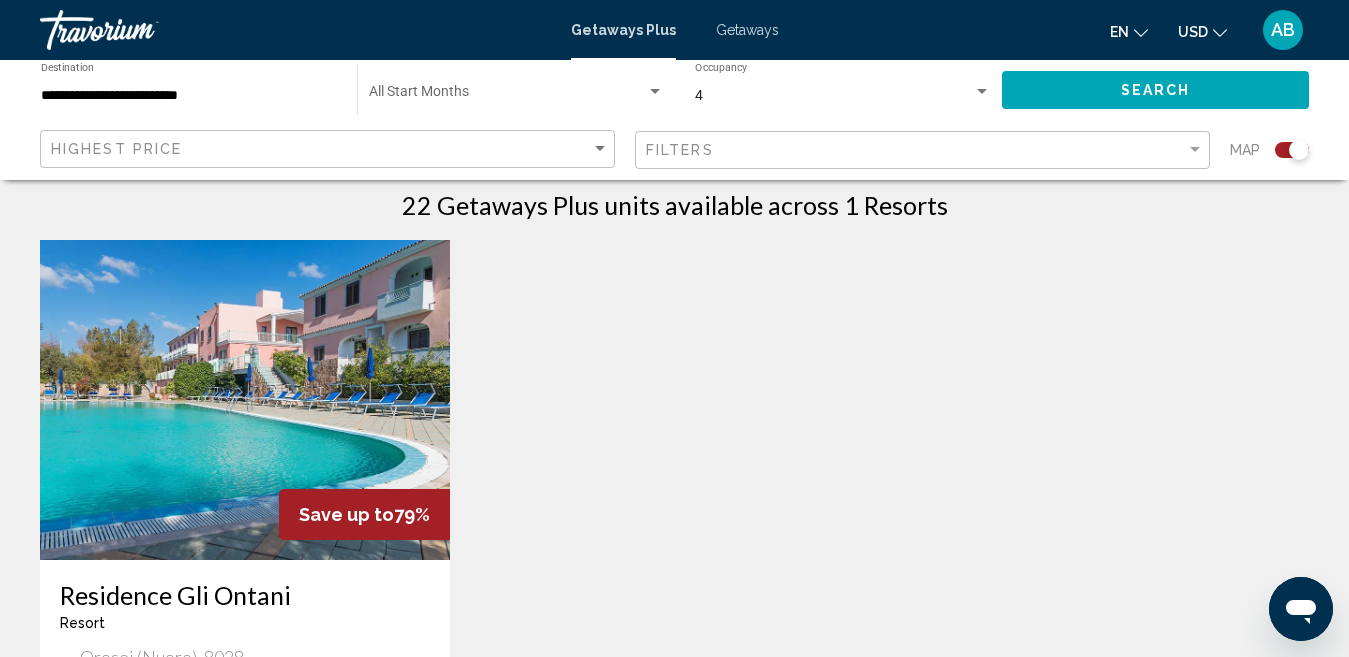 click at bounding box center (245, 400) 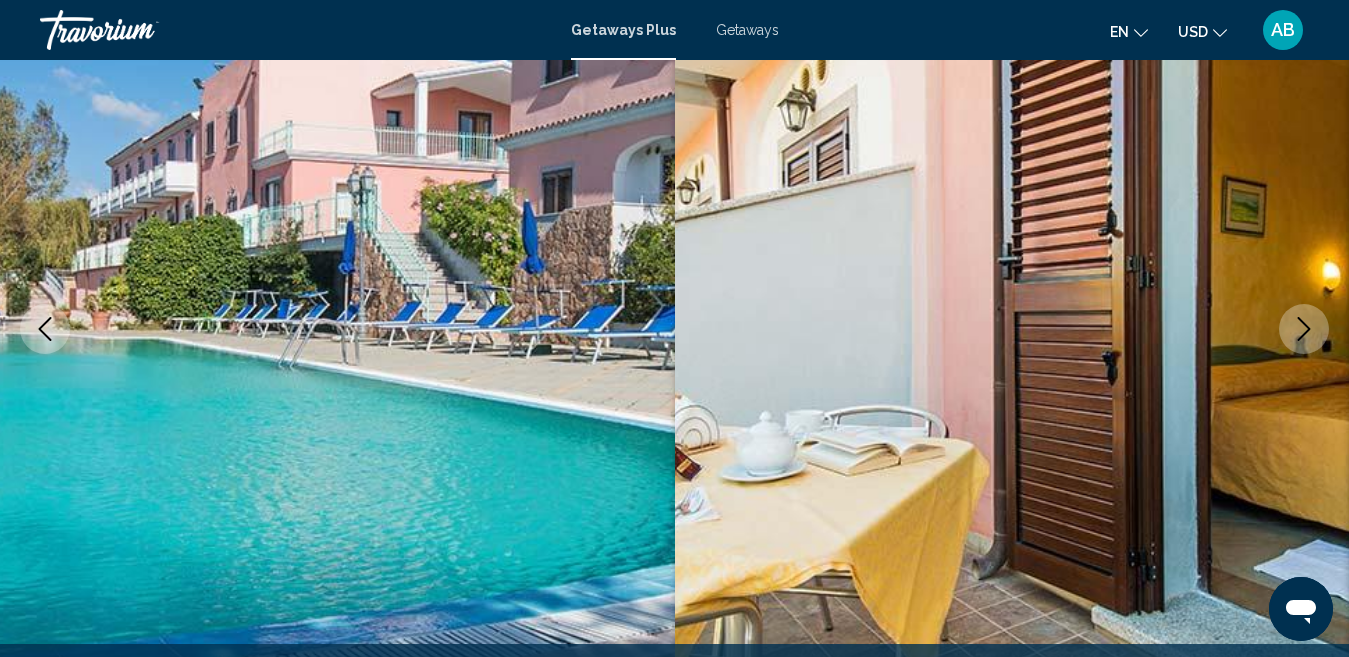 scroll, scrollTop: 2648, scrollLeft: 0, axis: vertical 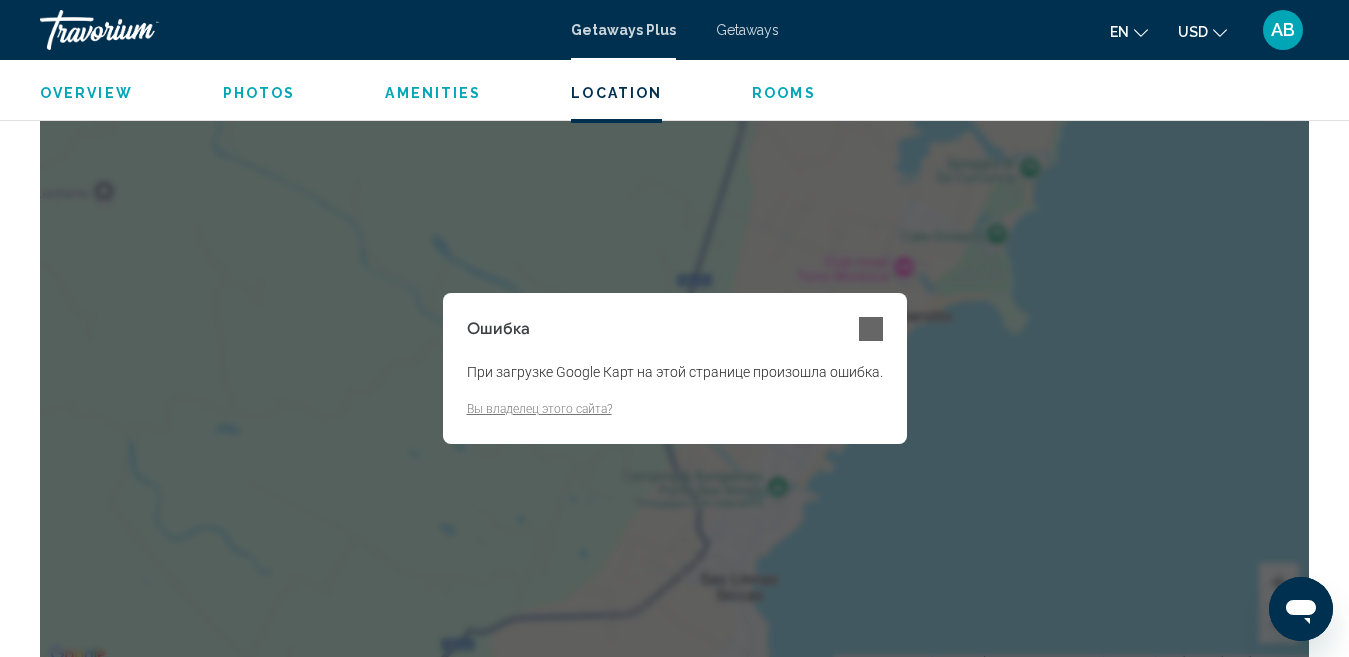 click on "Ошибка При загрузке Google Карт на этой странице произошла ошибка. Вы владелец этого сайта?" at bounding box center [674, 368] 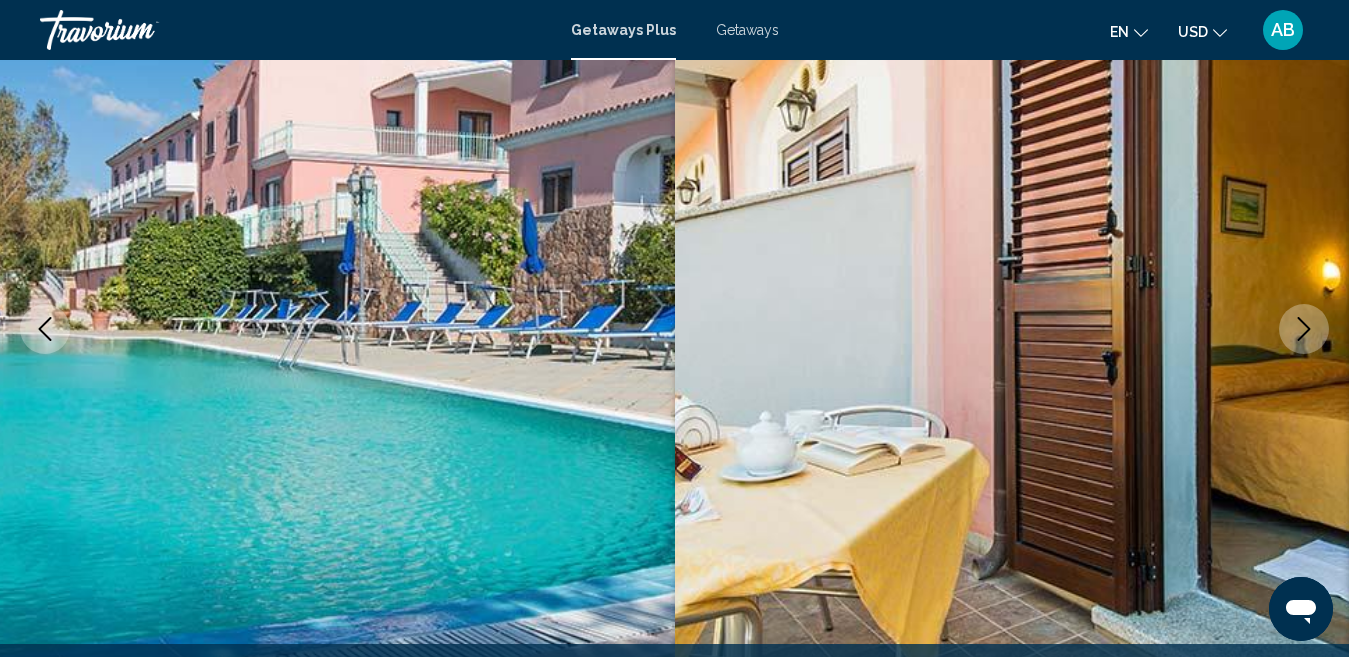 click 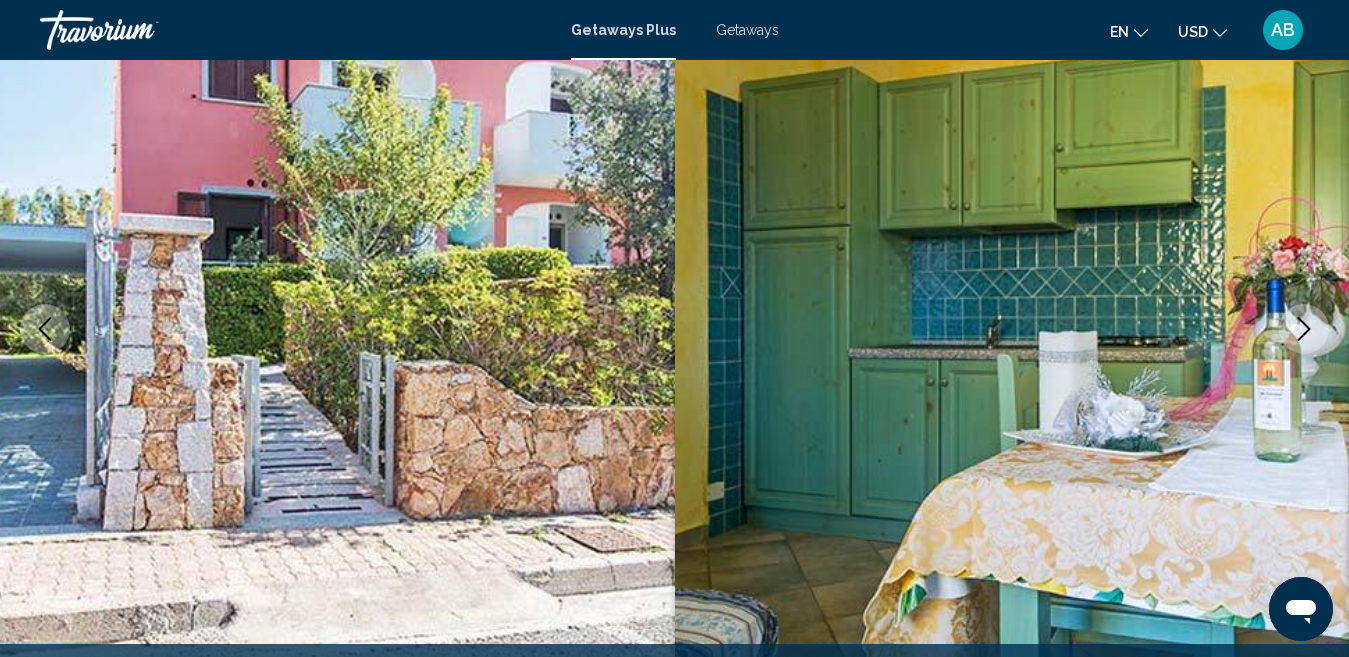 click 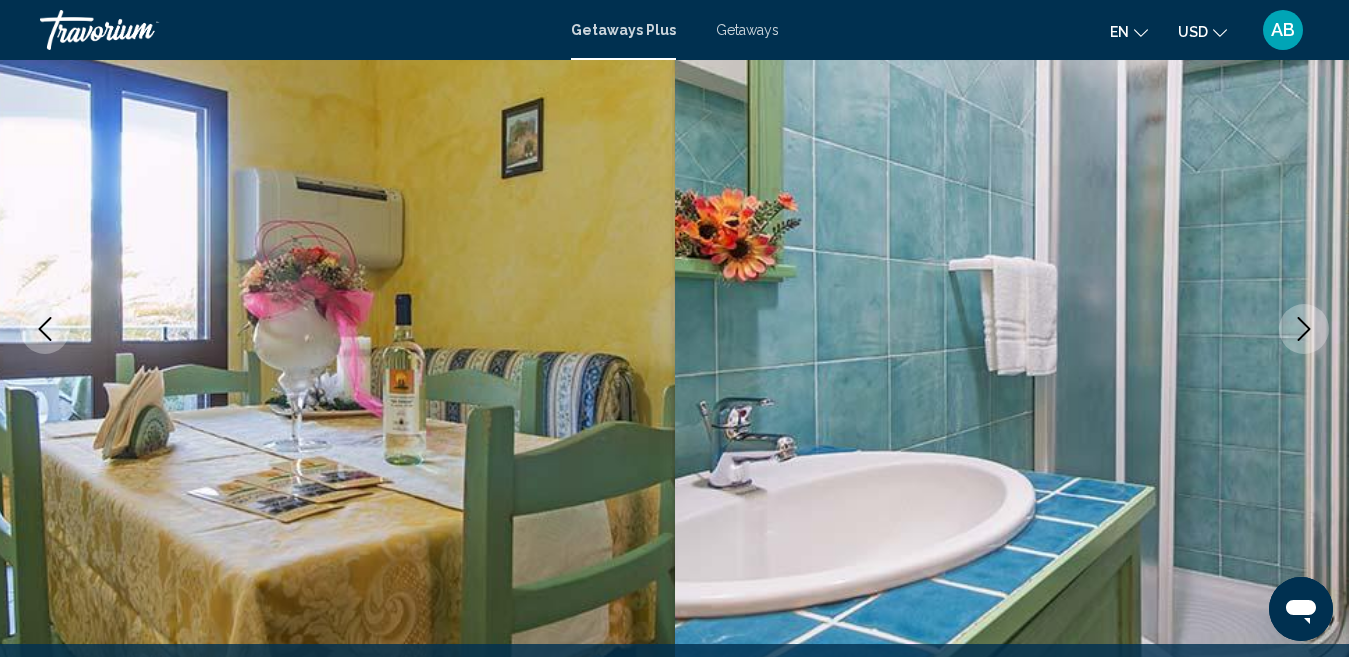 click 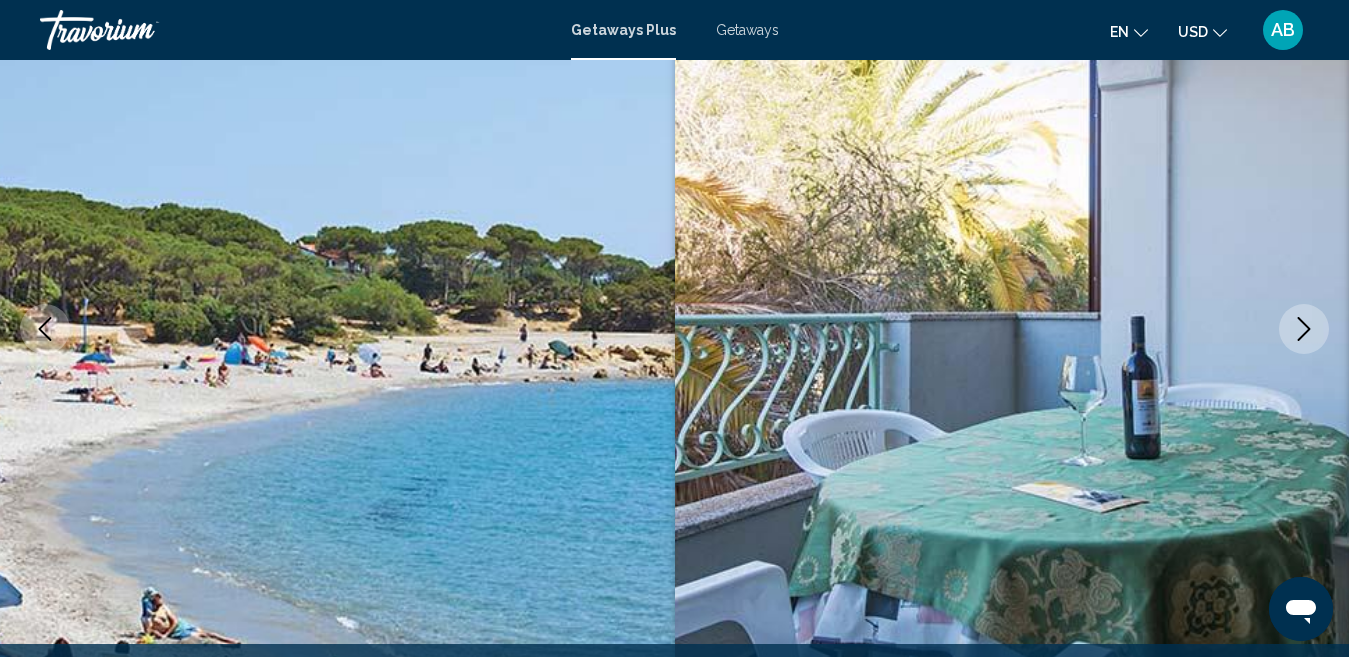 click 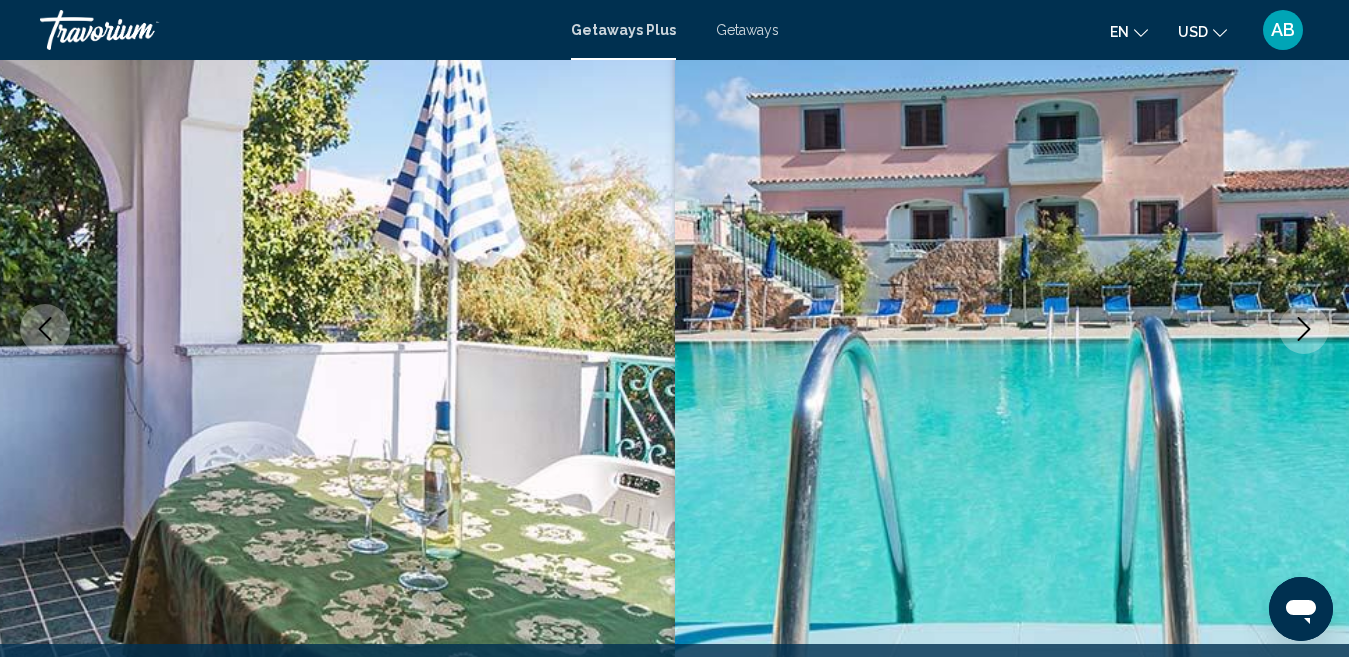 click 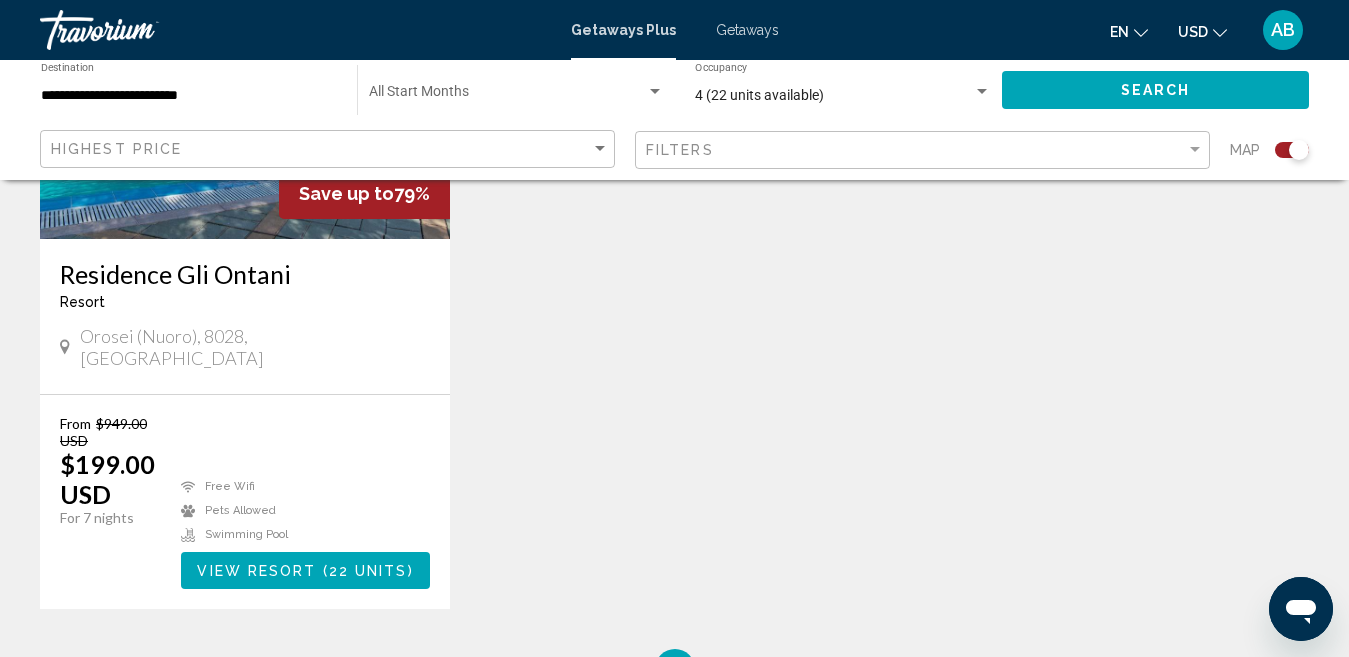 scroll, scrollTop: 1100, scrollLeft: 0, axis: vertical 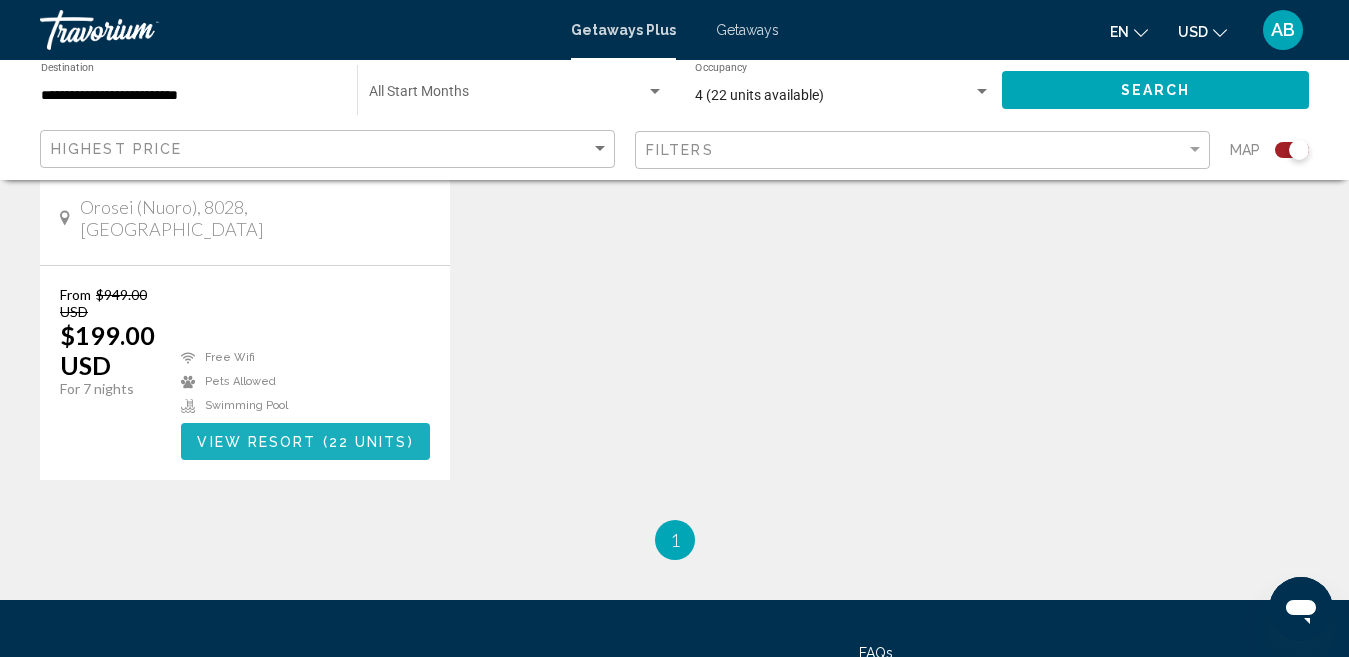 click on "( 22 units )" at bounding box center [365, 442] 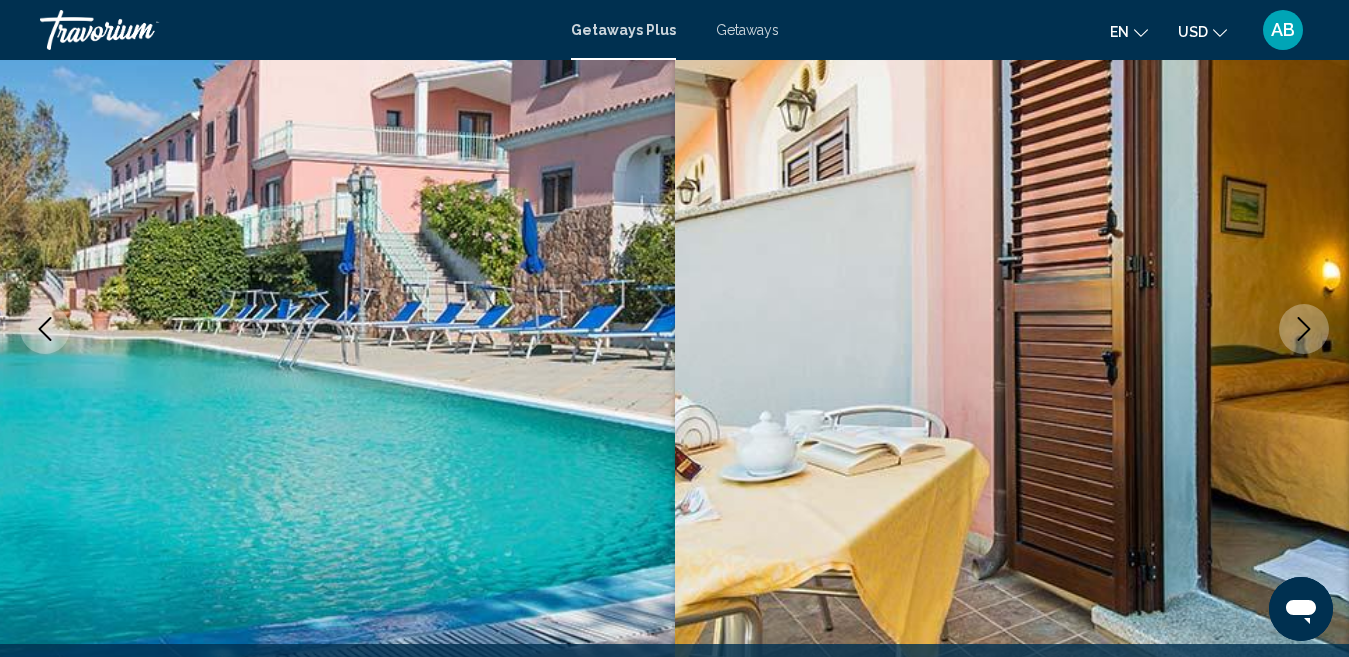 scroll, scrollTop: 2648, scrollLeft: 0, axis: vertical 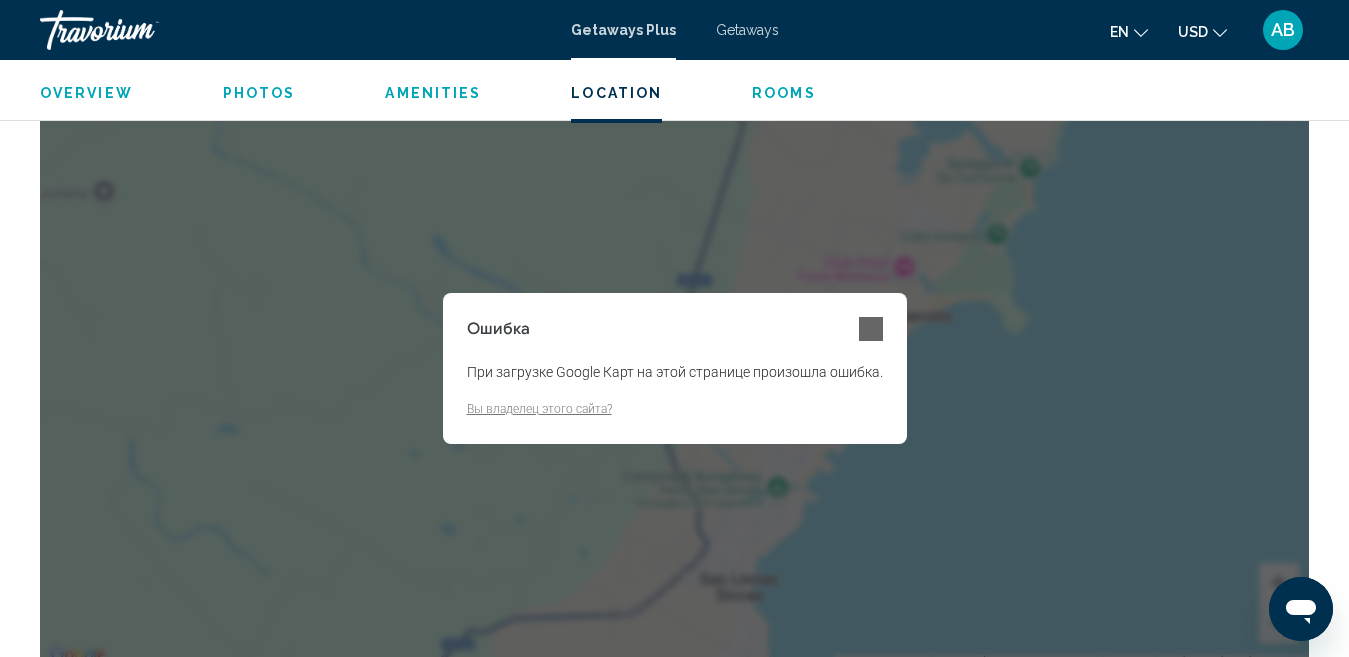 click on "Ошибка При загрузке Google Карт на этой странице произошла ошибка. Вы владелец этого сайта?" at bounding box center (674, 368) 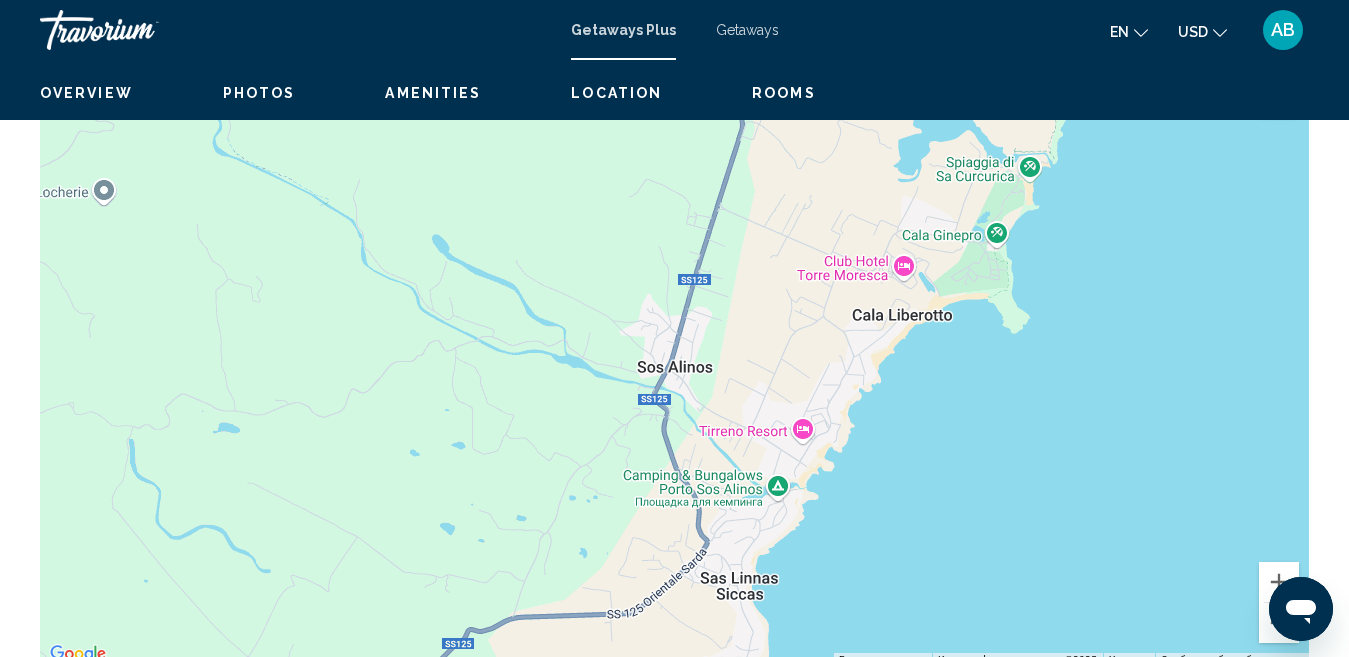 scroll, scrollTop: 206, scrollLeft: 0, axis: vertical 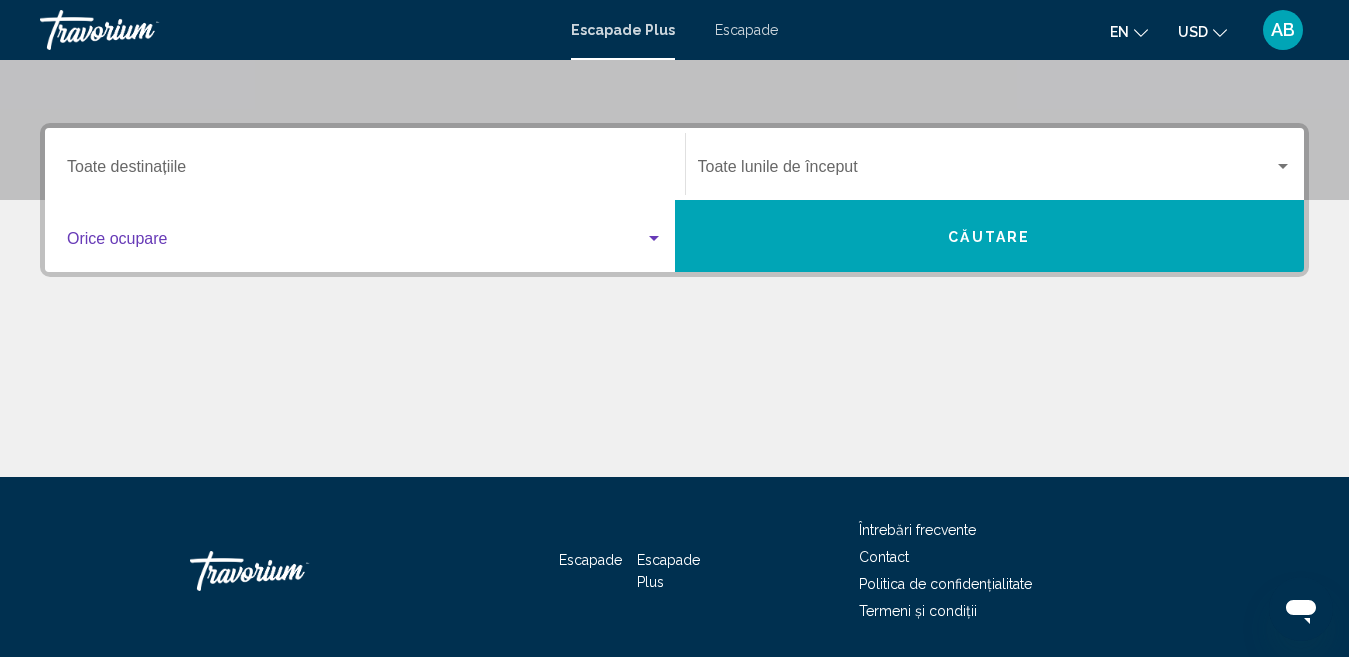 click at bounding box center [654, 238] 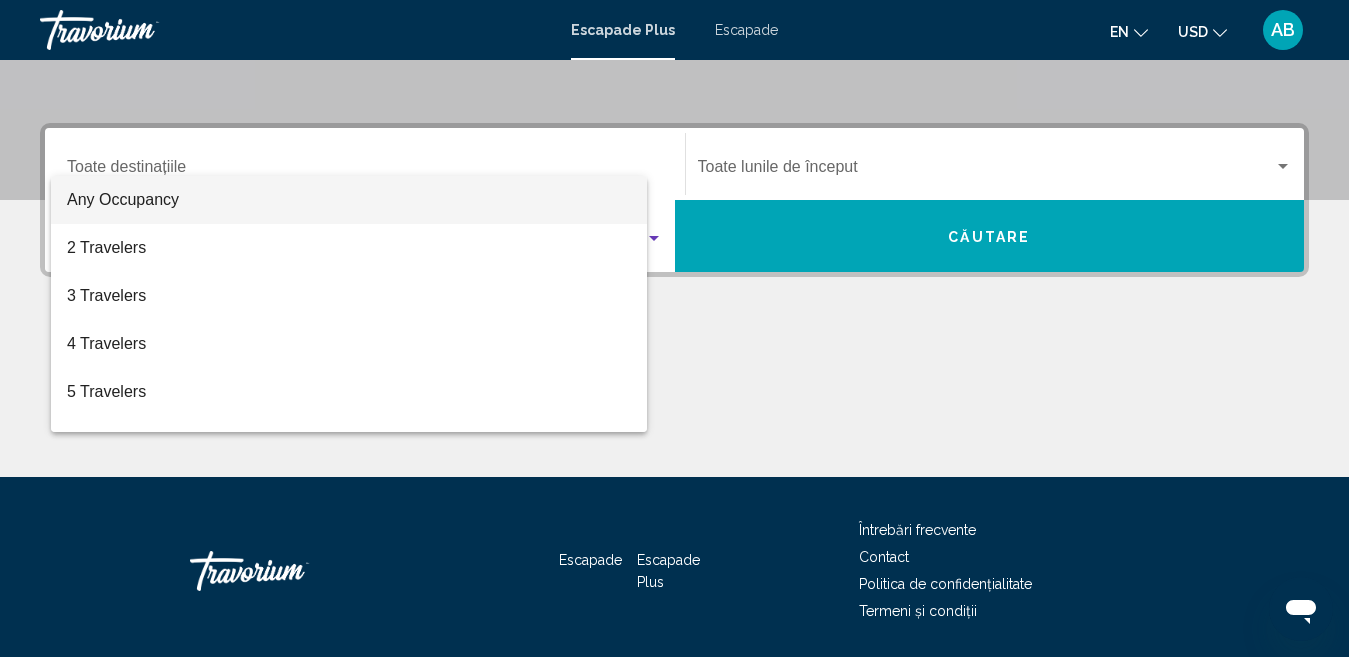 scroll, scrollTop: 458, scrollLeft: 0, axis: vertical 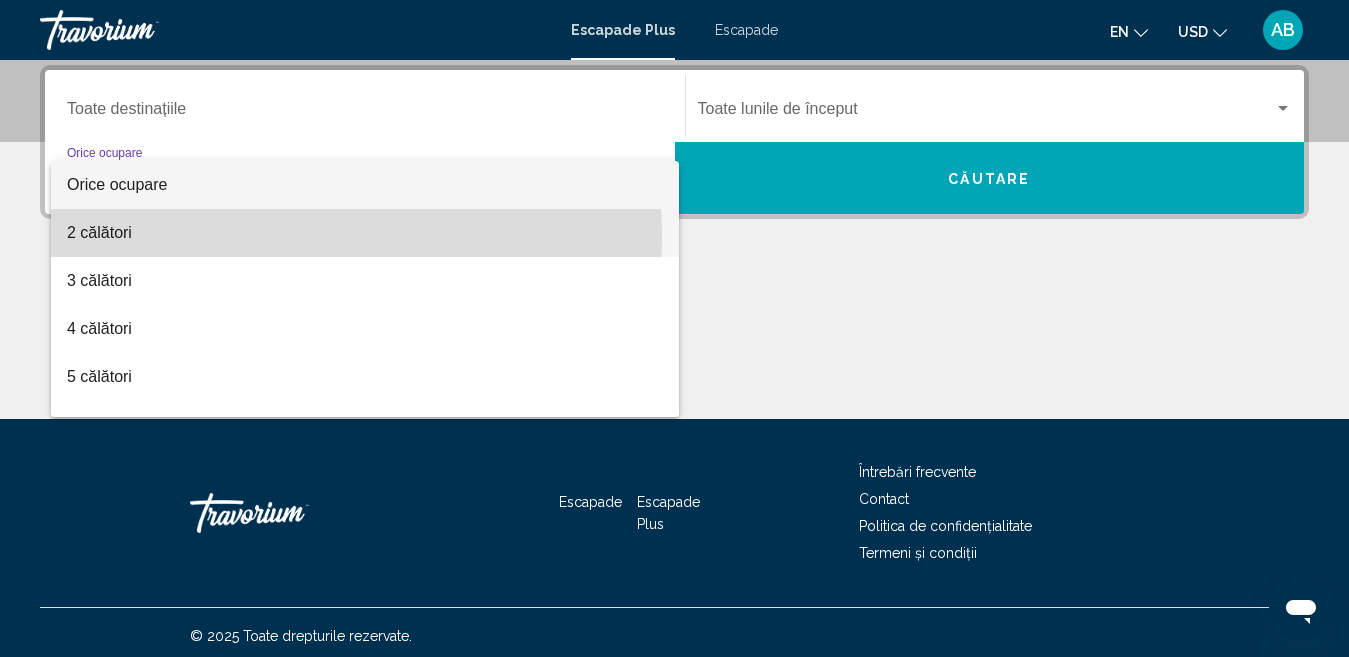 click on "2 călători" at bounding box center [365, 233] 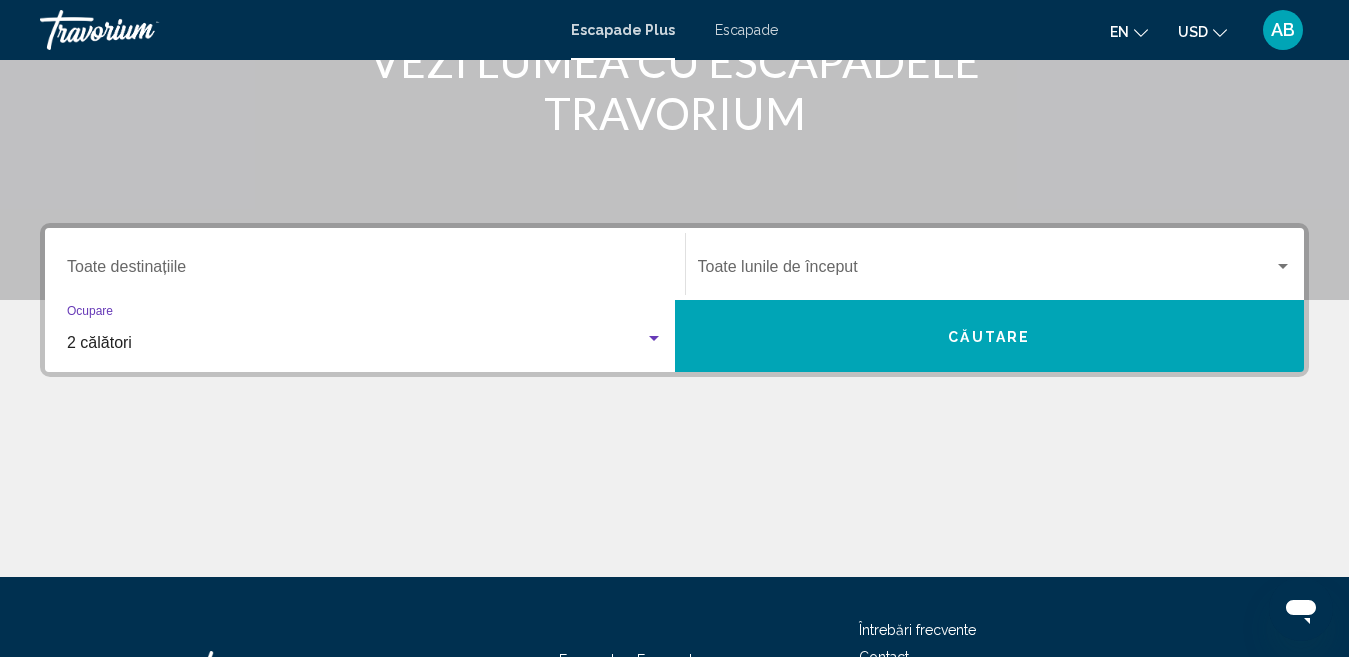 scroll, scrollTop: 258, scrollLeft: 0, axis: vertical 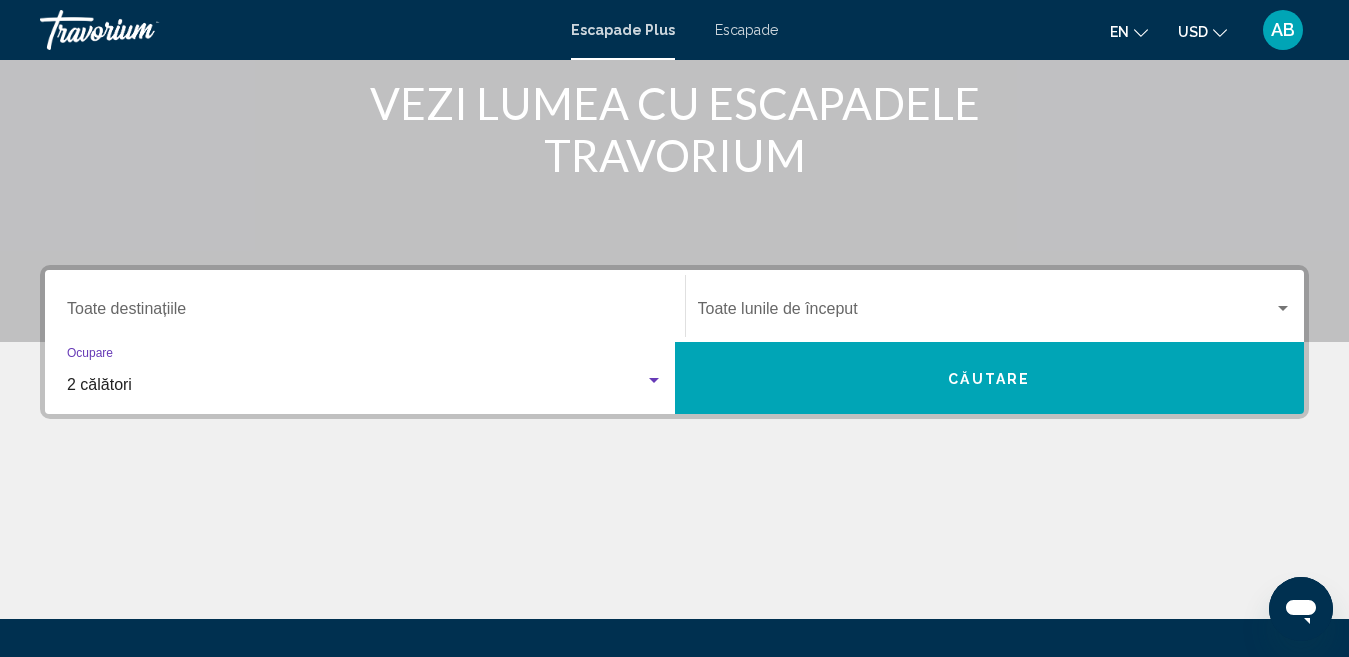 click on "Căutare" at bounding box center [989, 377] 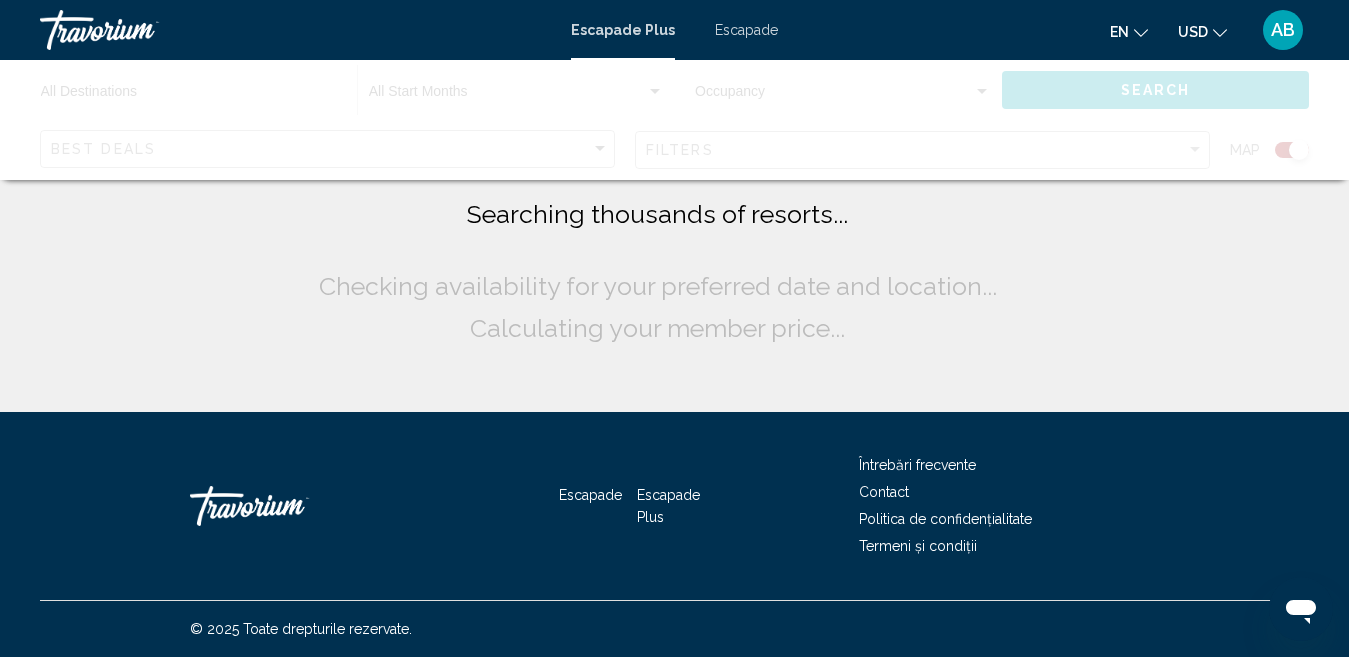 scroll, scrollTop: 0, scrollLeft: 0, axis: both 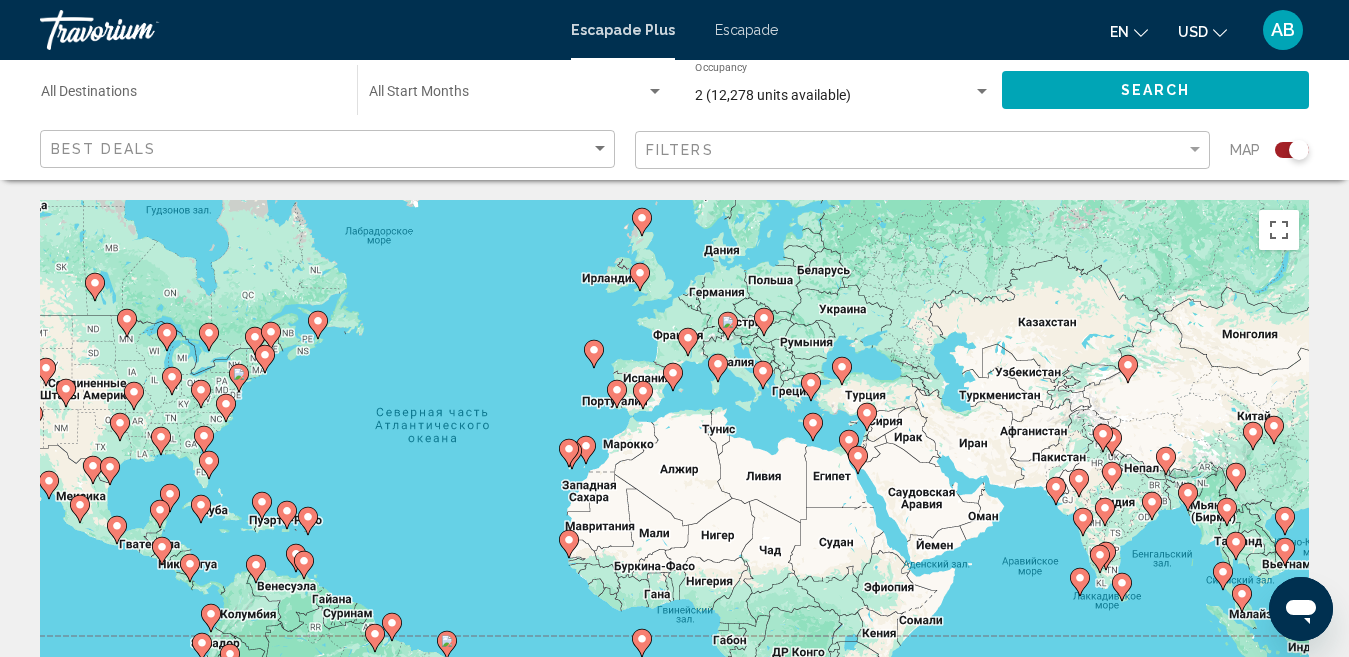 drag, startPoint x: 721, startPoint y: 418, endPoint x: 537, endPoint y: 375, distance: 188.95767 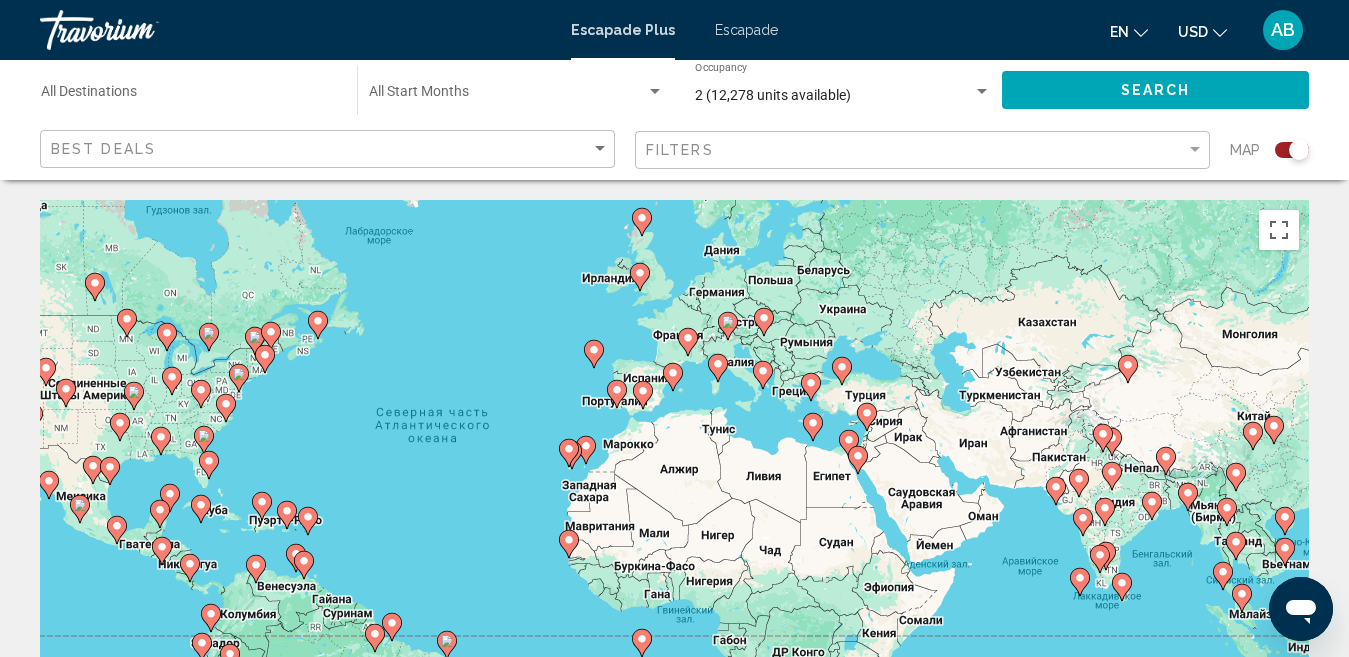 click on "Для навигации используйте клавиши со стрелками. Чтобы активировать перетаскивание с помощью клавиатуры, нажмите Alt + Ввод. После этого перемещайте маркер, используя клавиши со стрелками. Чтобы завершить перетаскивание, нажмите клавишу Ввод. Чтобы отменить действие, нажмите клавишу Esc." at bounding box center (674, 500) 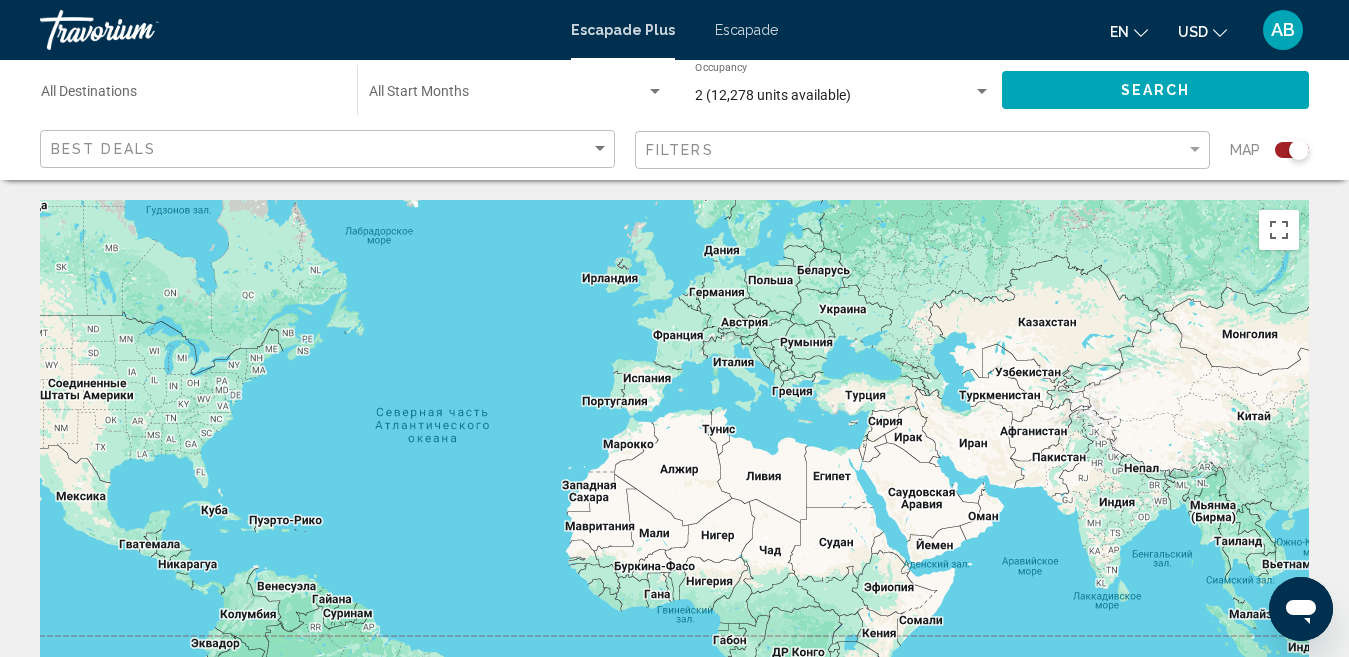click on "Best Deals" 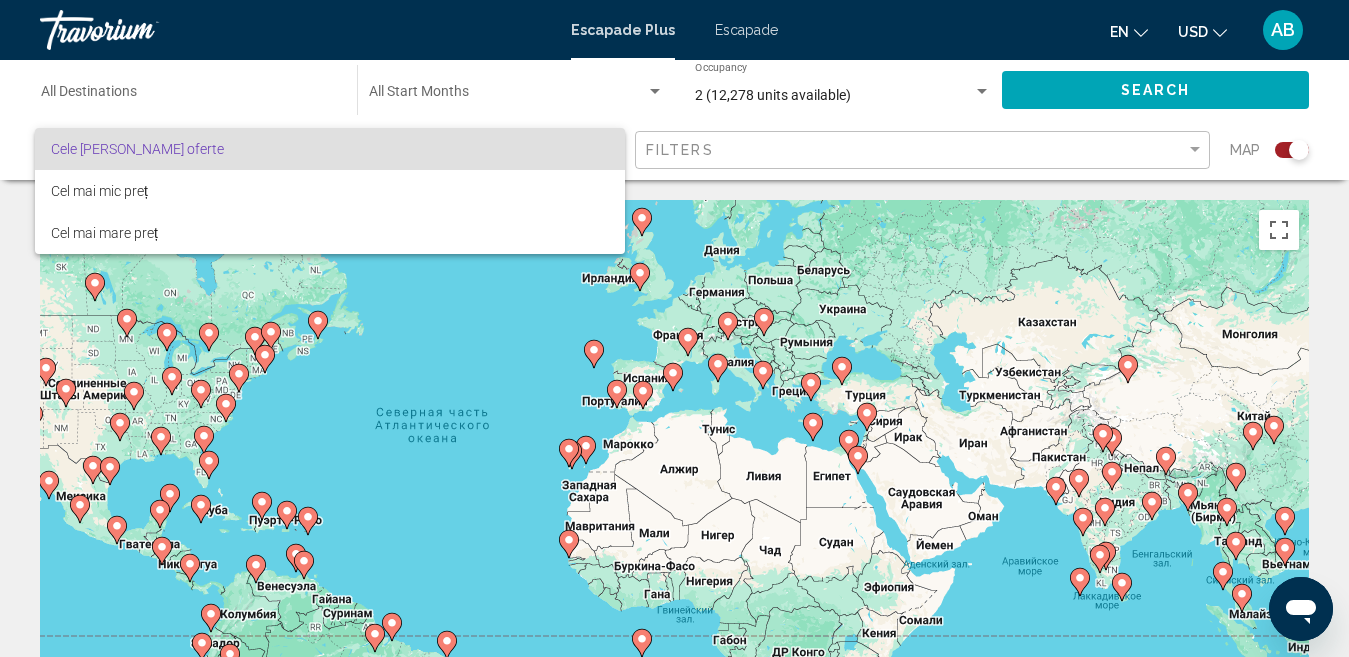 click on "Cele mai bune oferte" at bounding box center (137, 149) 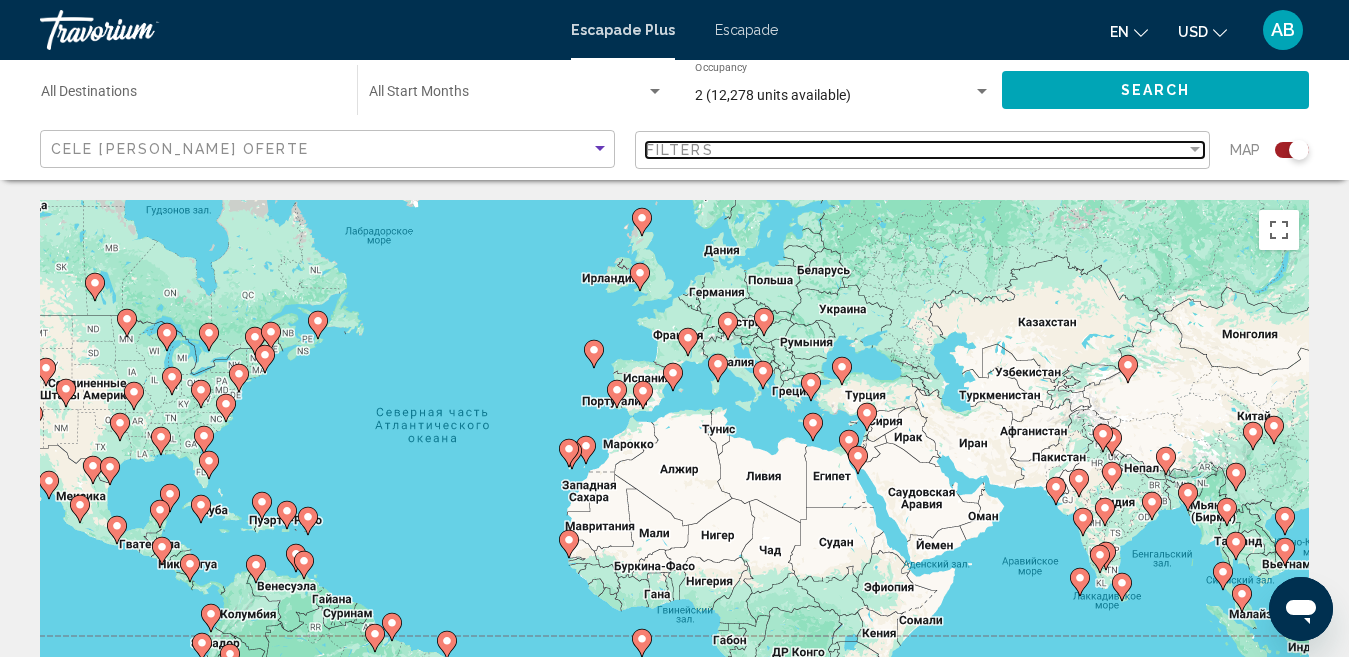 click at bounding box center (1195, 150) 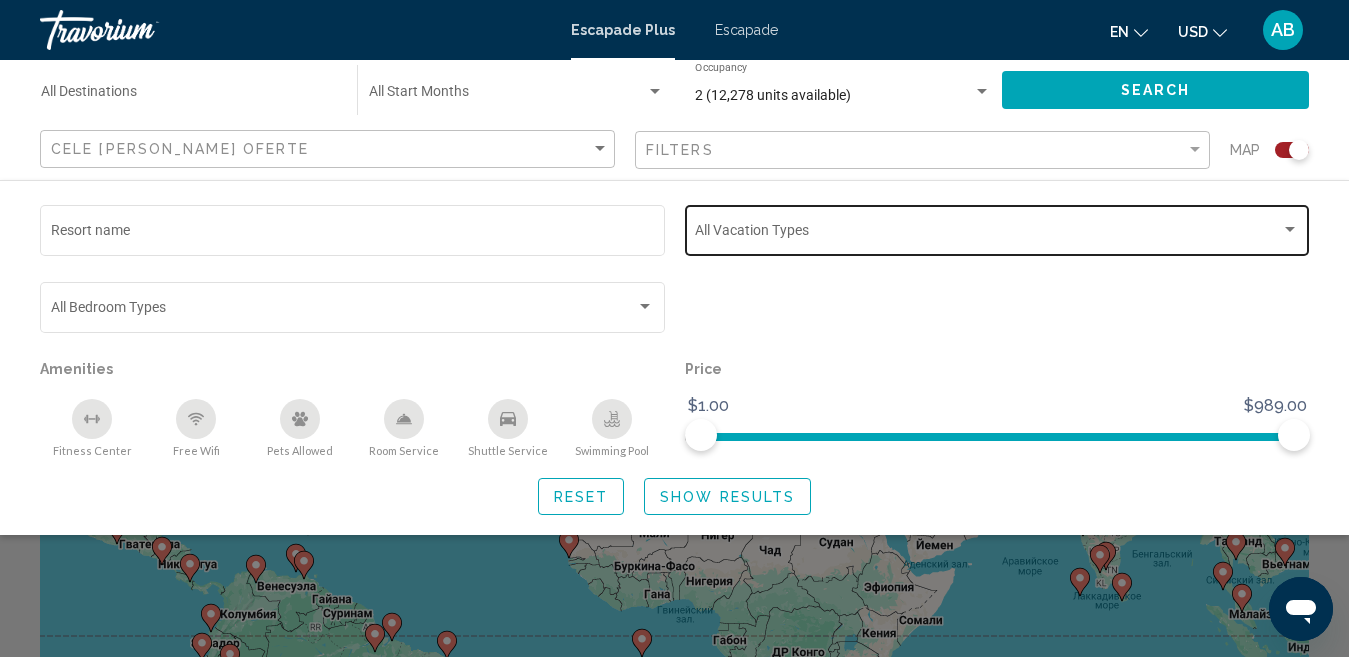 click at bounding box center [988, 234] 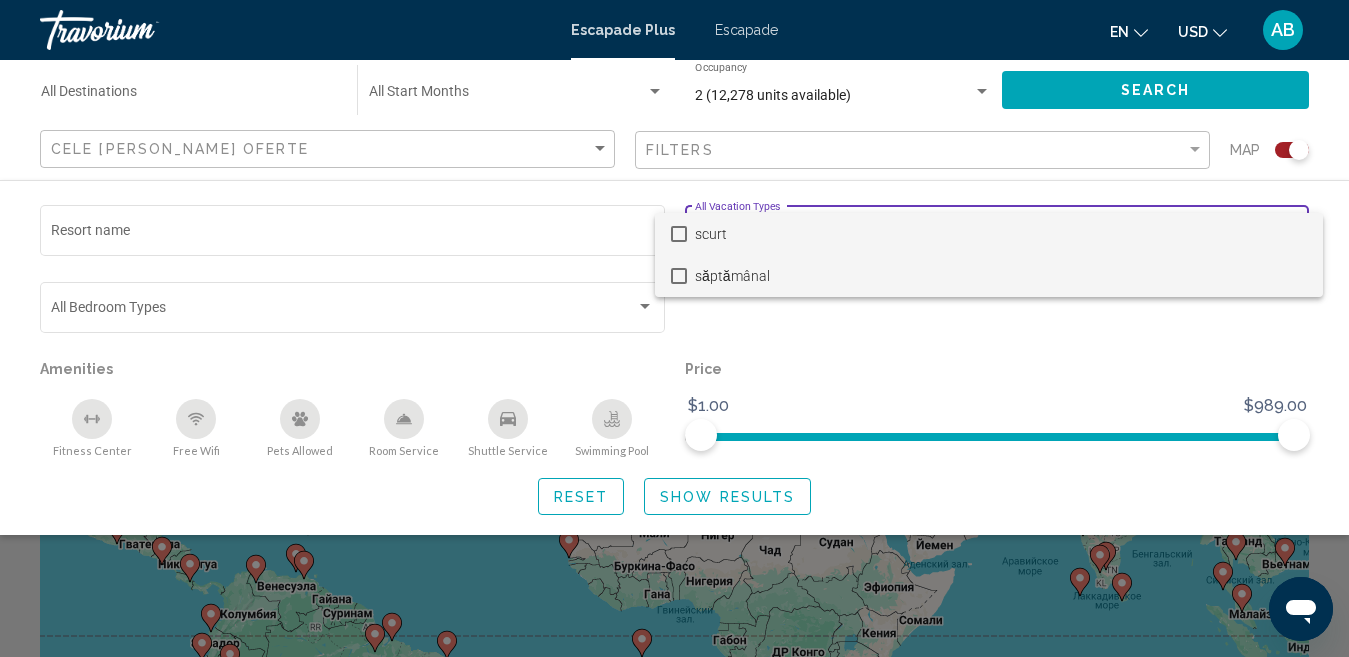 click at bounding box center (679, 276) 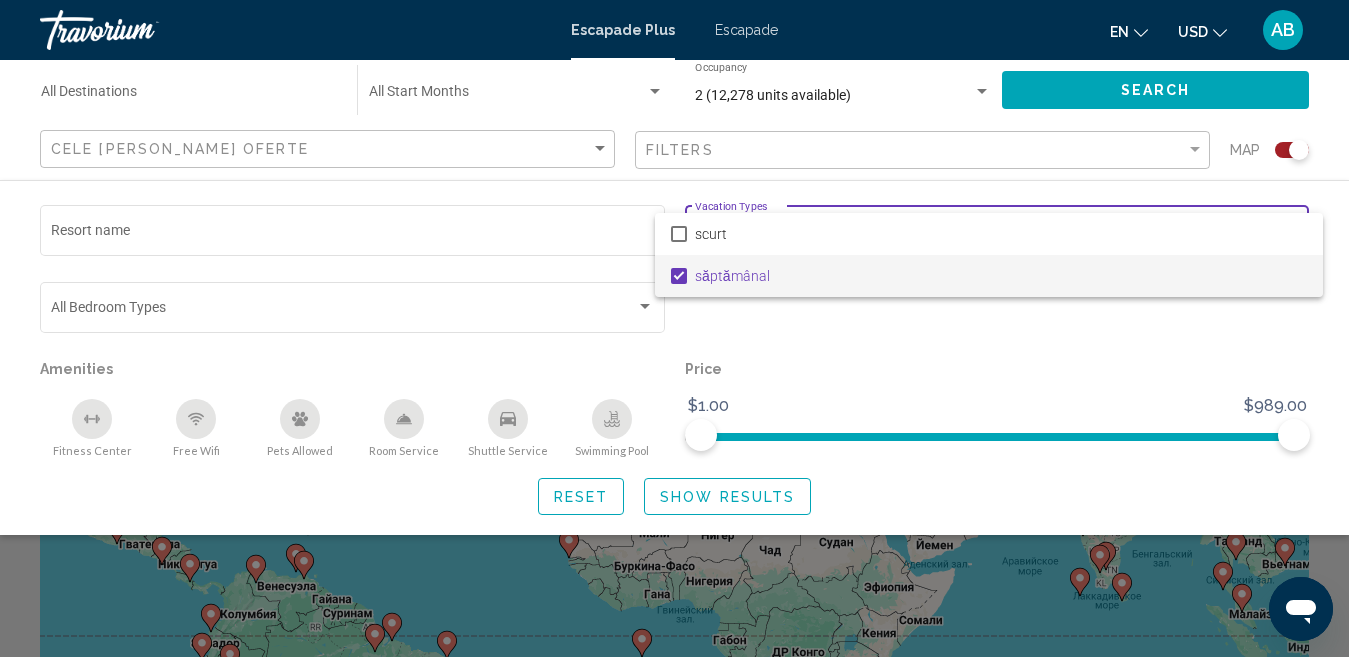 click at bounding box center [674, 328] 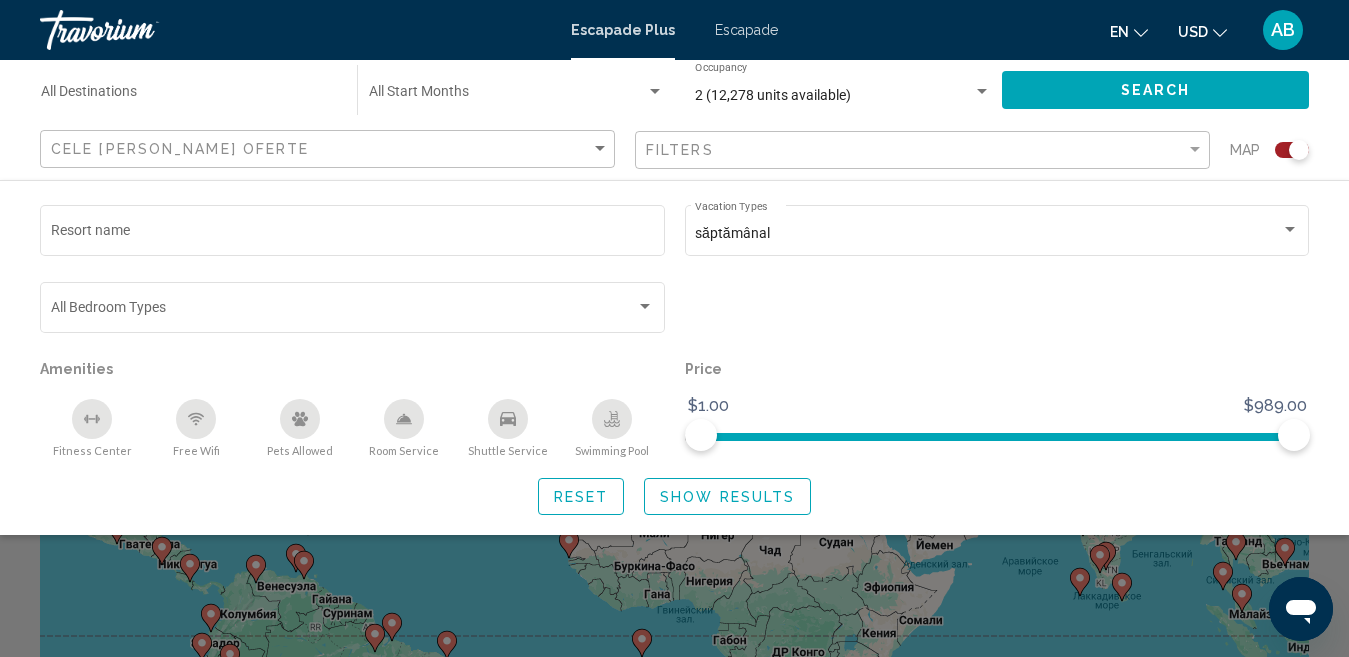 click at bounding box center [645, 306] 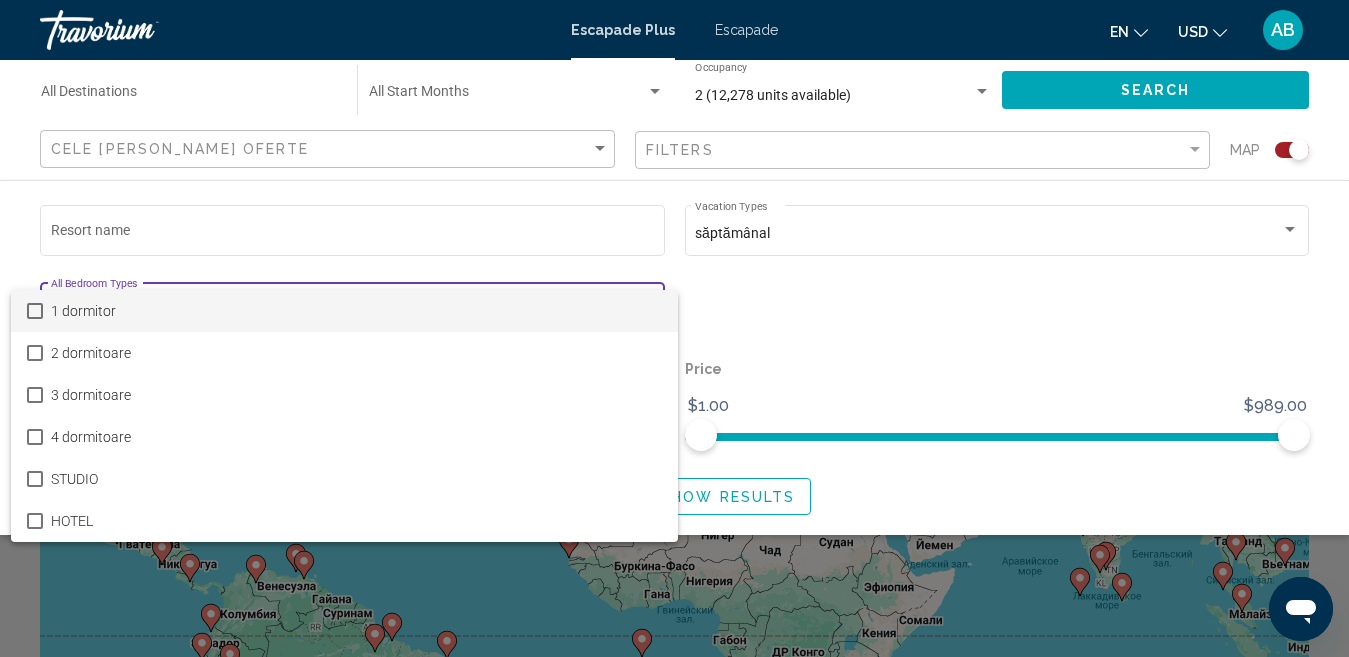 click on "1 dormitor" at bounding box center (83, 311) 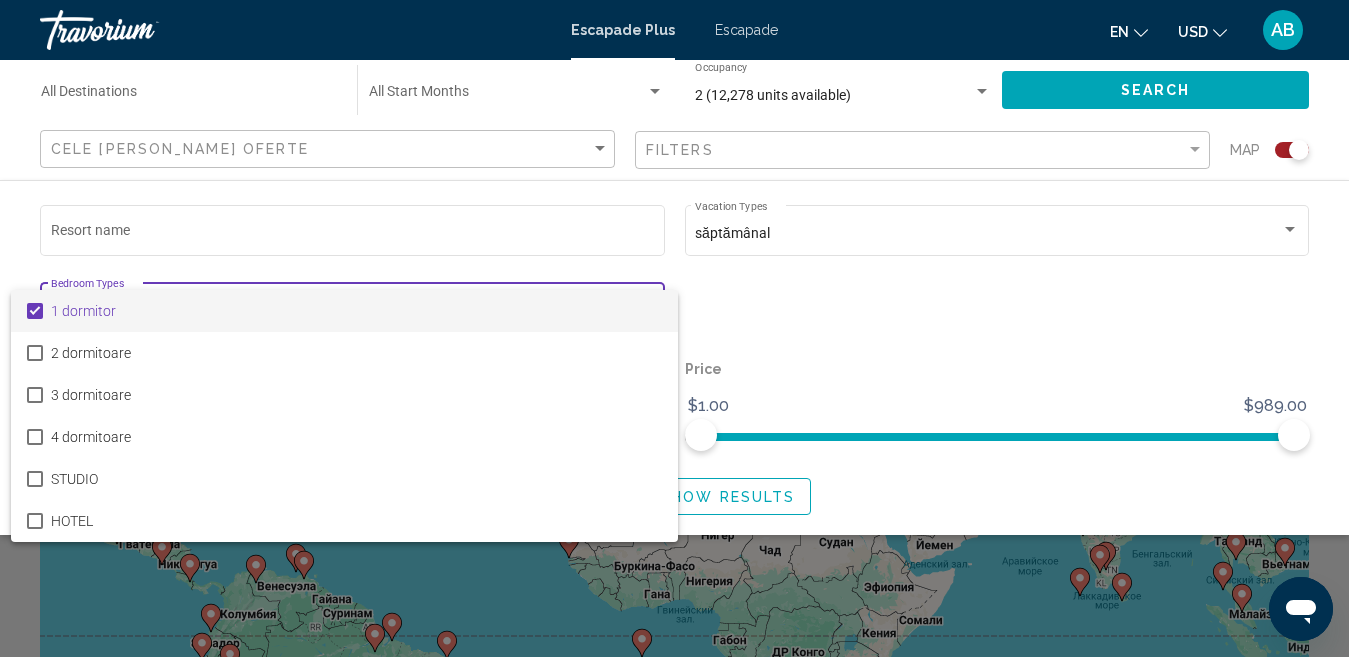 click at bounding box center [674, 328] 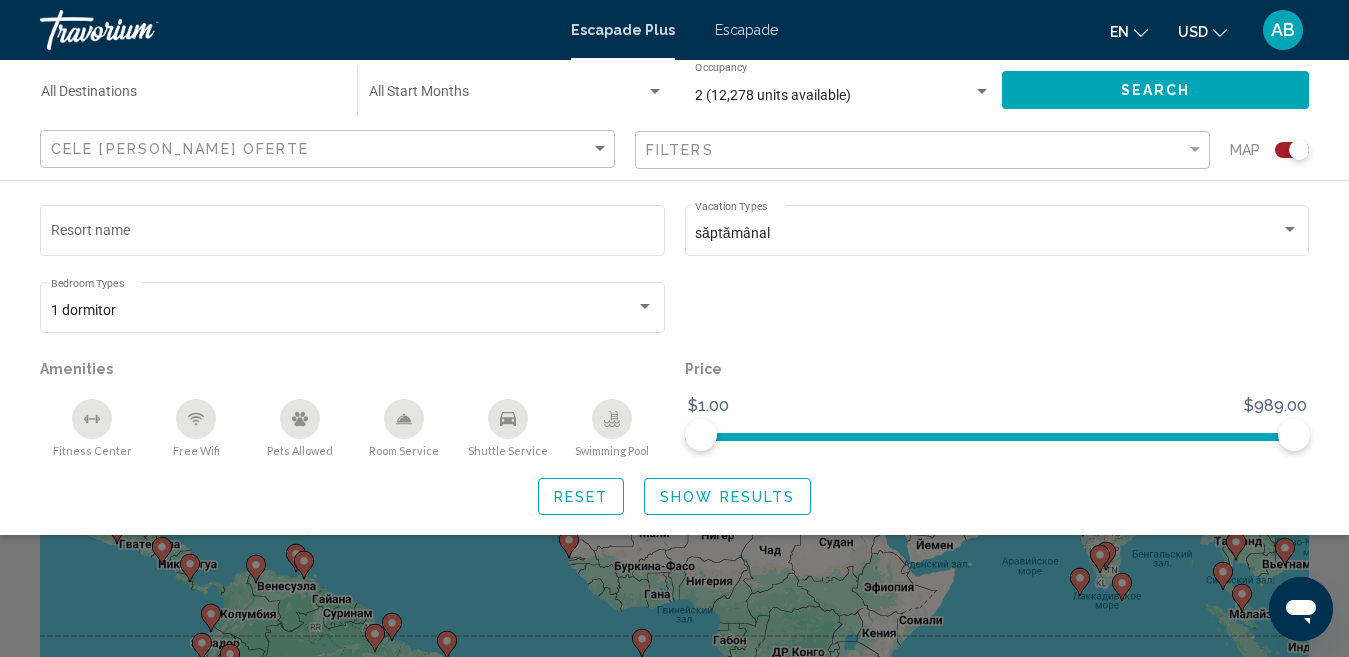 click 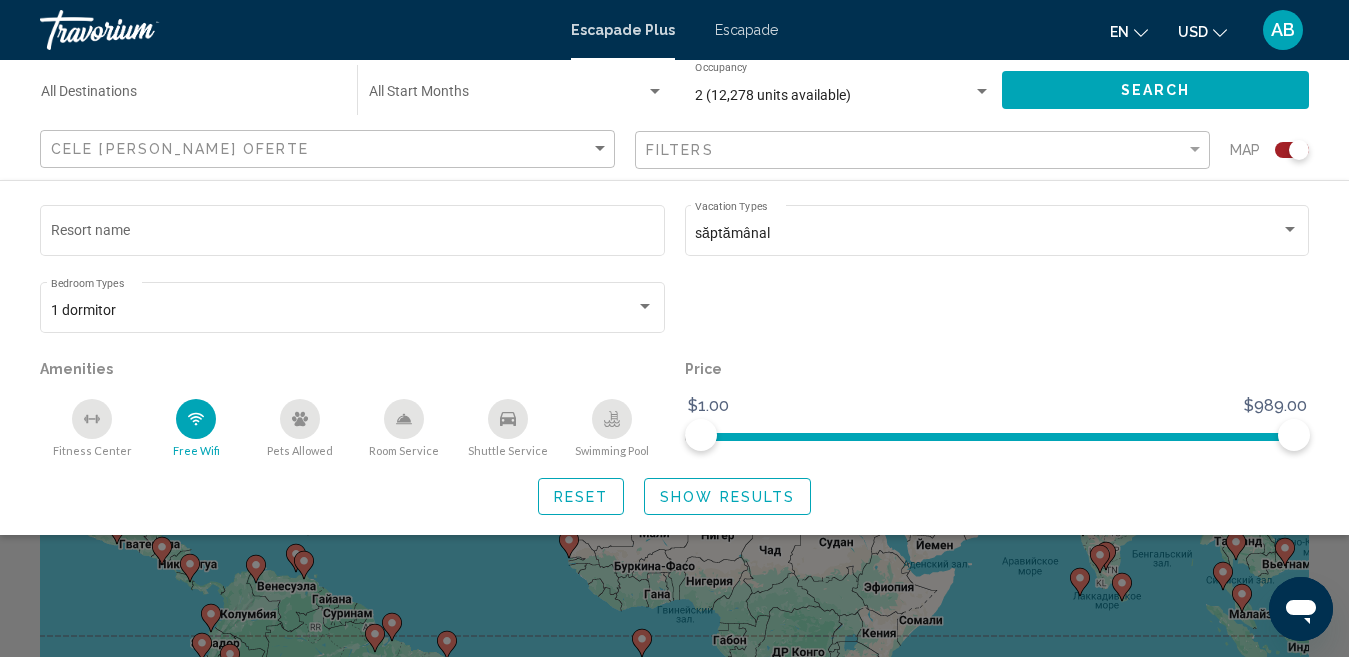click 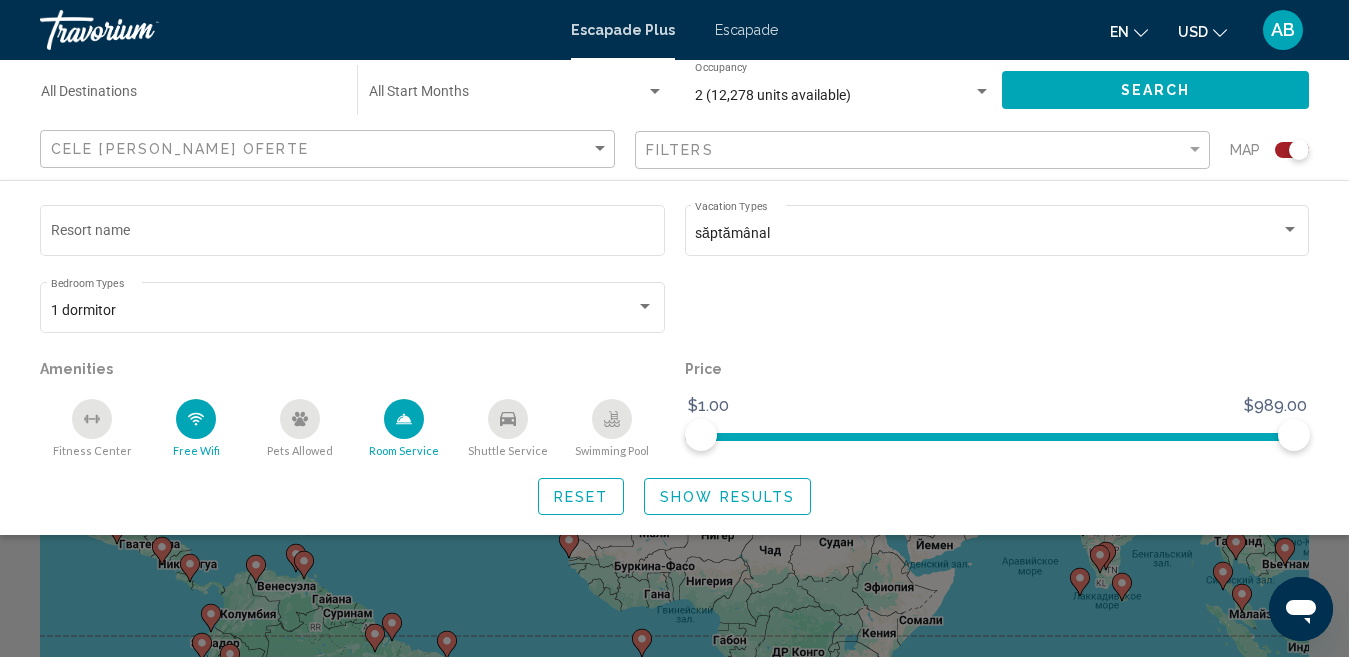 click on "Show Results" 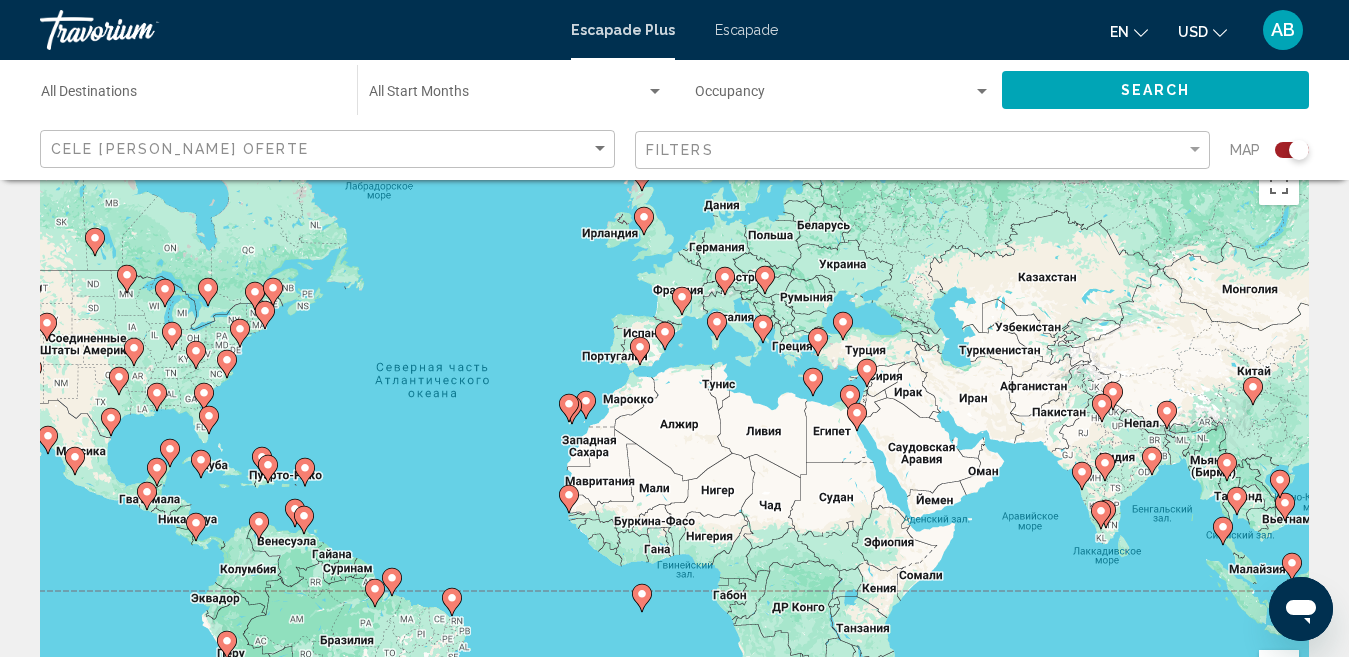 scroll, scrollTop: 0, scrollLeft: 0, axis: both 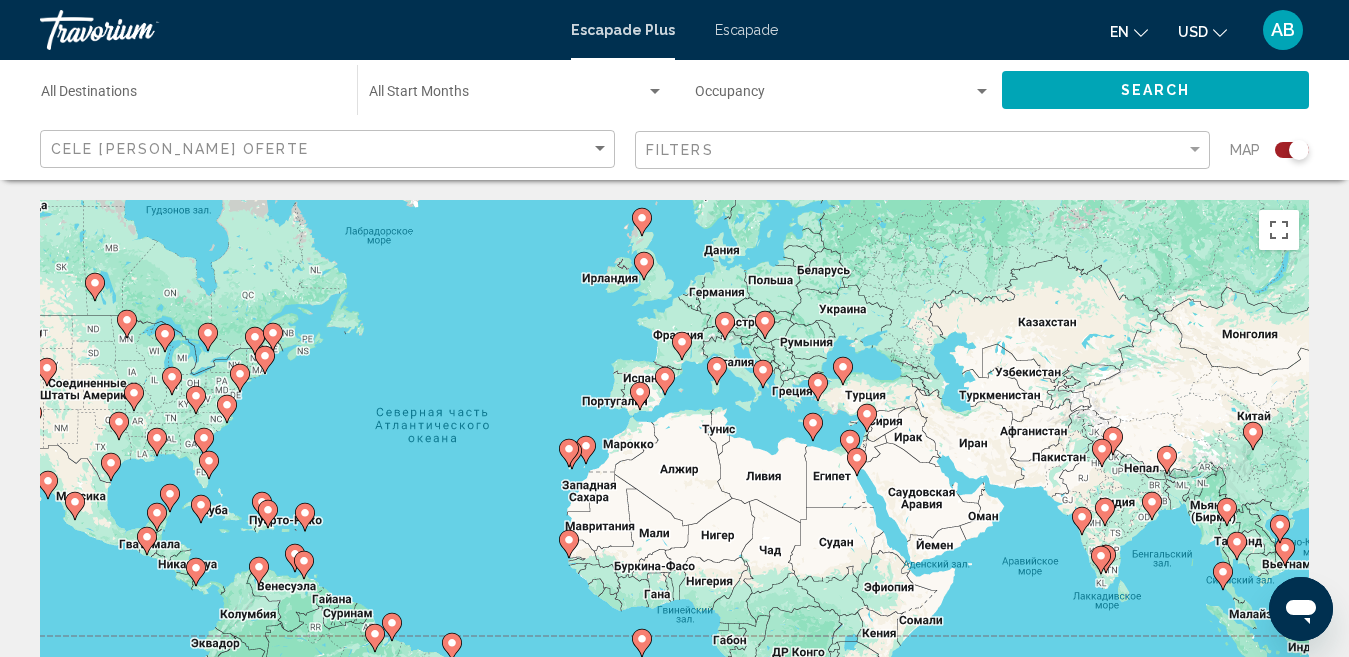click 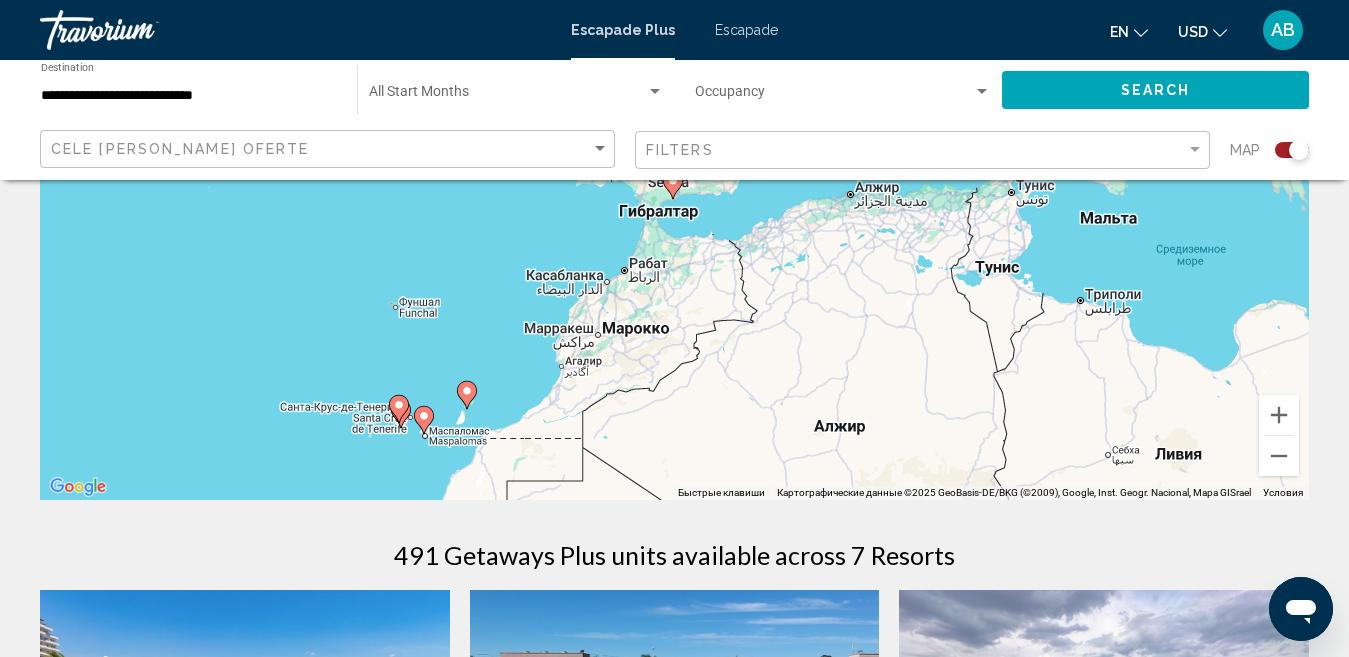 scroll, scrollTop: 0, scrollLeft: 0, axis: both 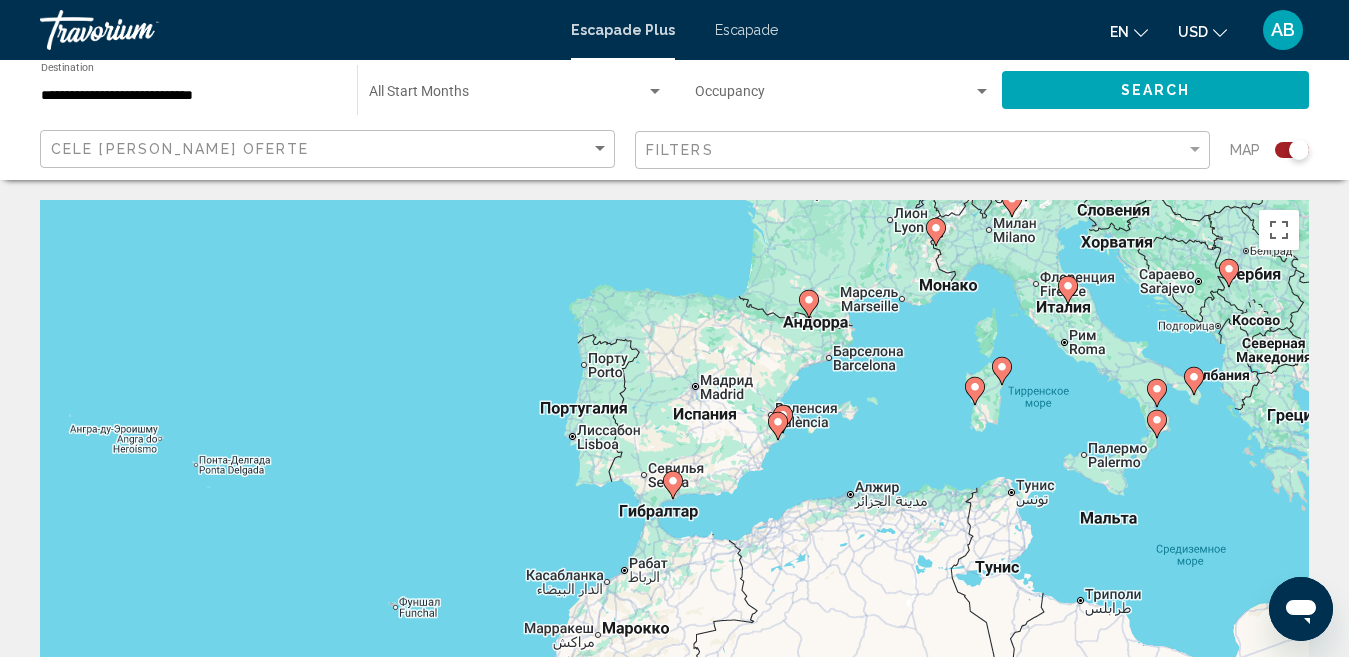 click 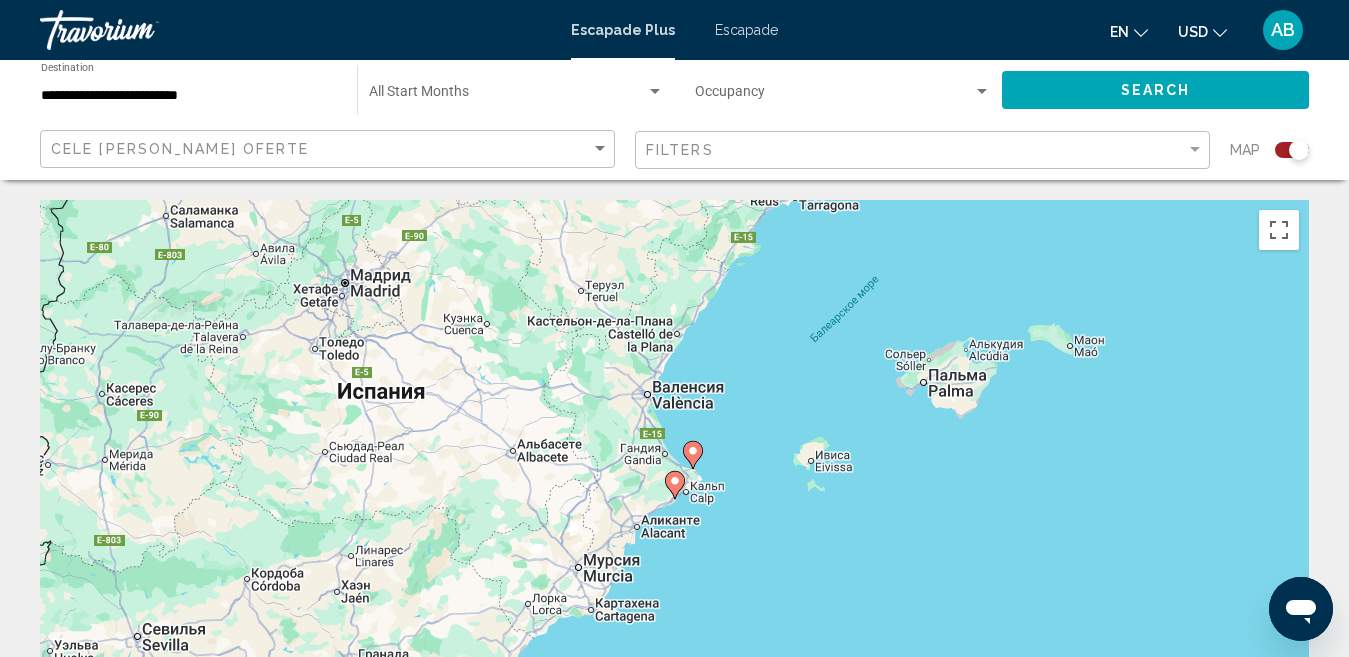 click 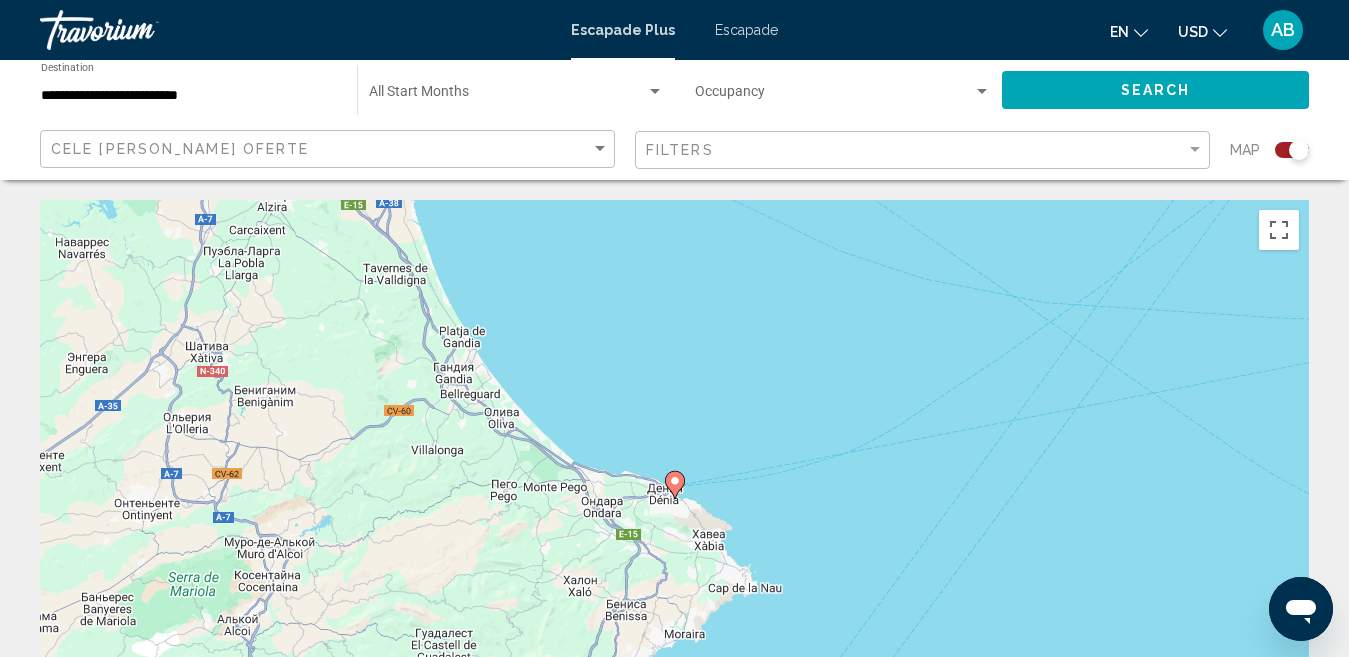 click 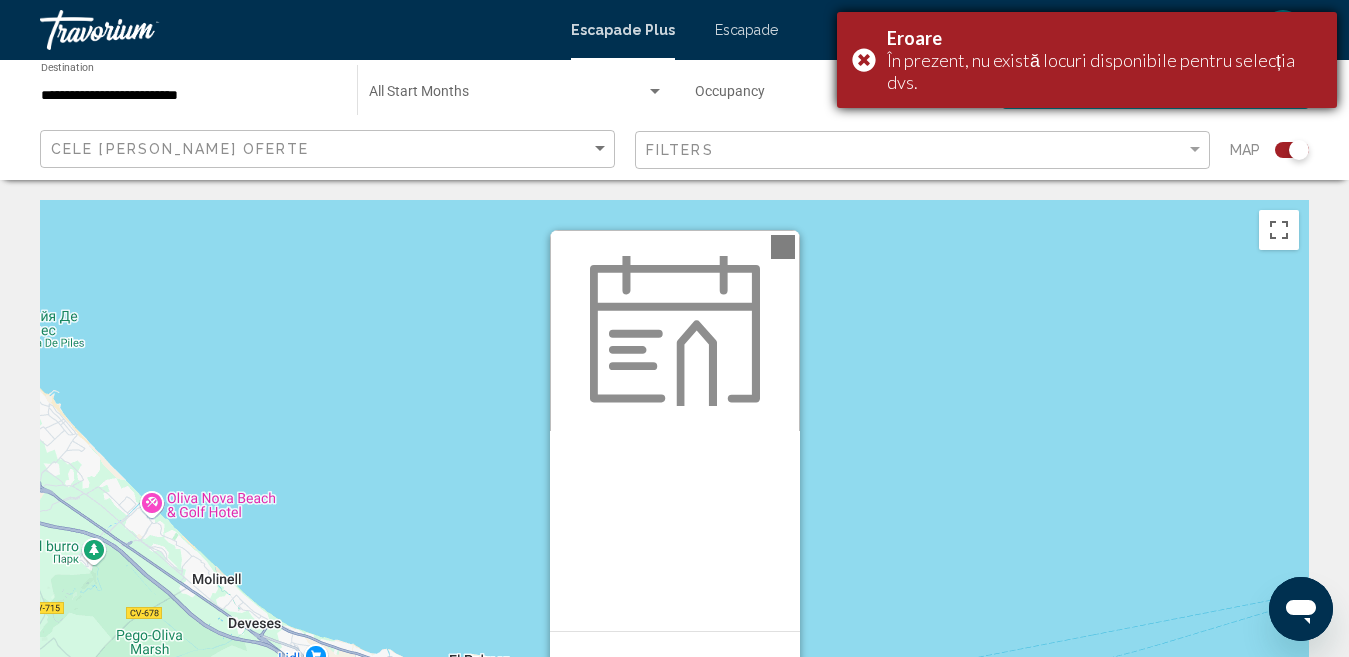 click on "Eroare În prezent, nu există locuri disponibile pentru selecția dvs." at bounding box center [1087, 60] 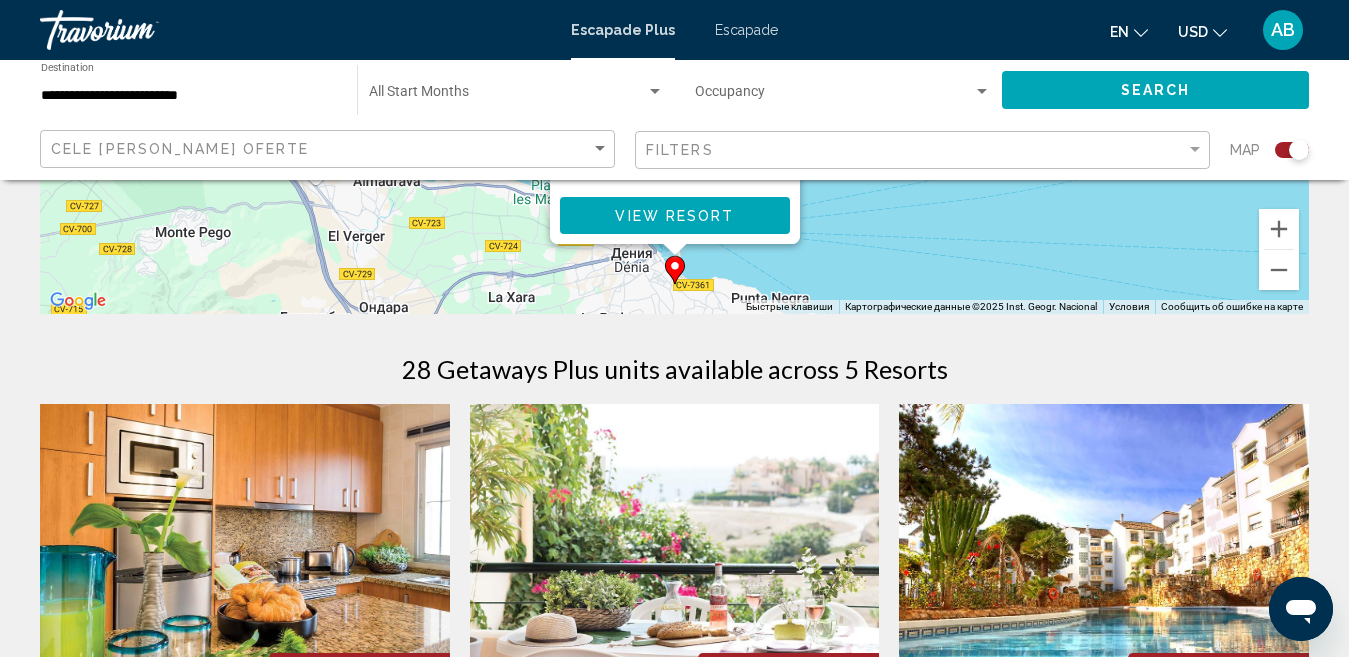 scroll, scrollTop: 400, scrollLeft: 0, axis: vertical 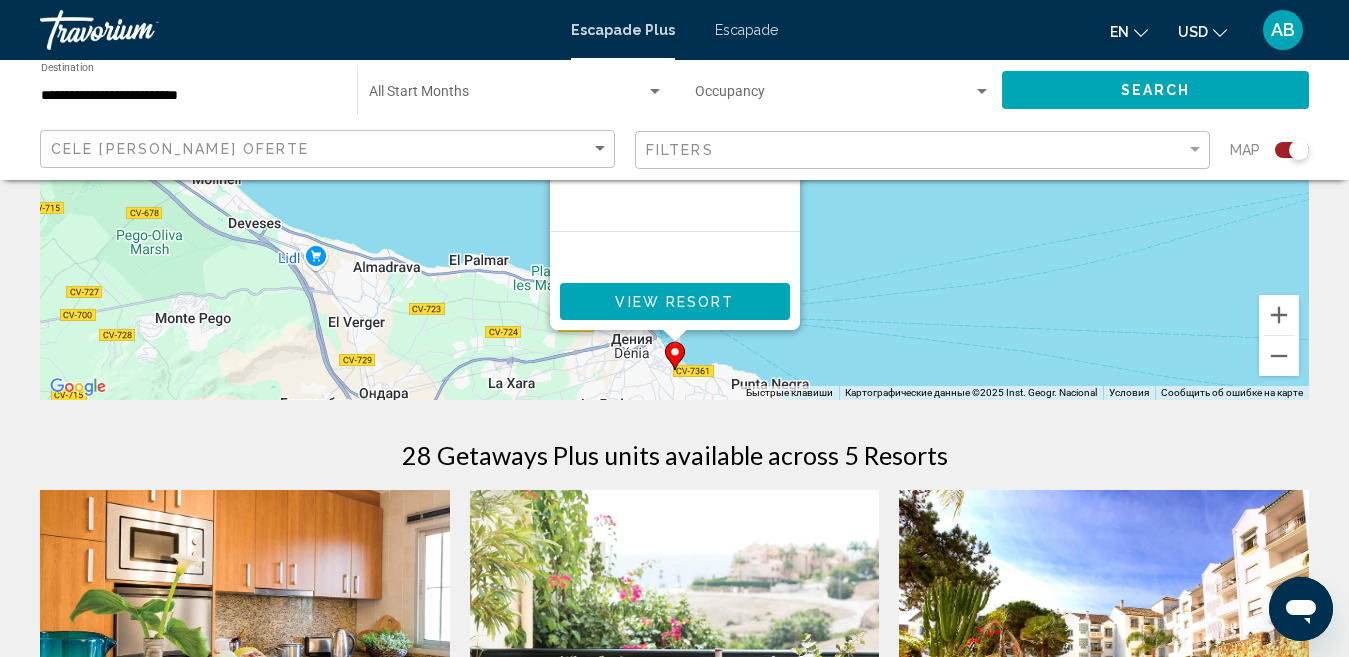 click on "Для навигации используйте клавиши со стрелками. Чтобы активировать перетаскивание с помощью клавиатуры, нажмите Alt + Ввод. После этого перемещайте маркер, используя клавиши со стрелками. Чтобы завершить перетаскивание, нажмите клавишу Ввод. Чтобы отменить действие, нажмите клавишу Esc.    From You save    View Resort" at bounding box center (674, 100) 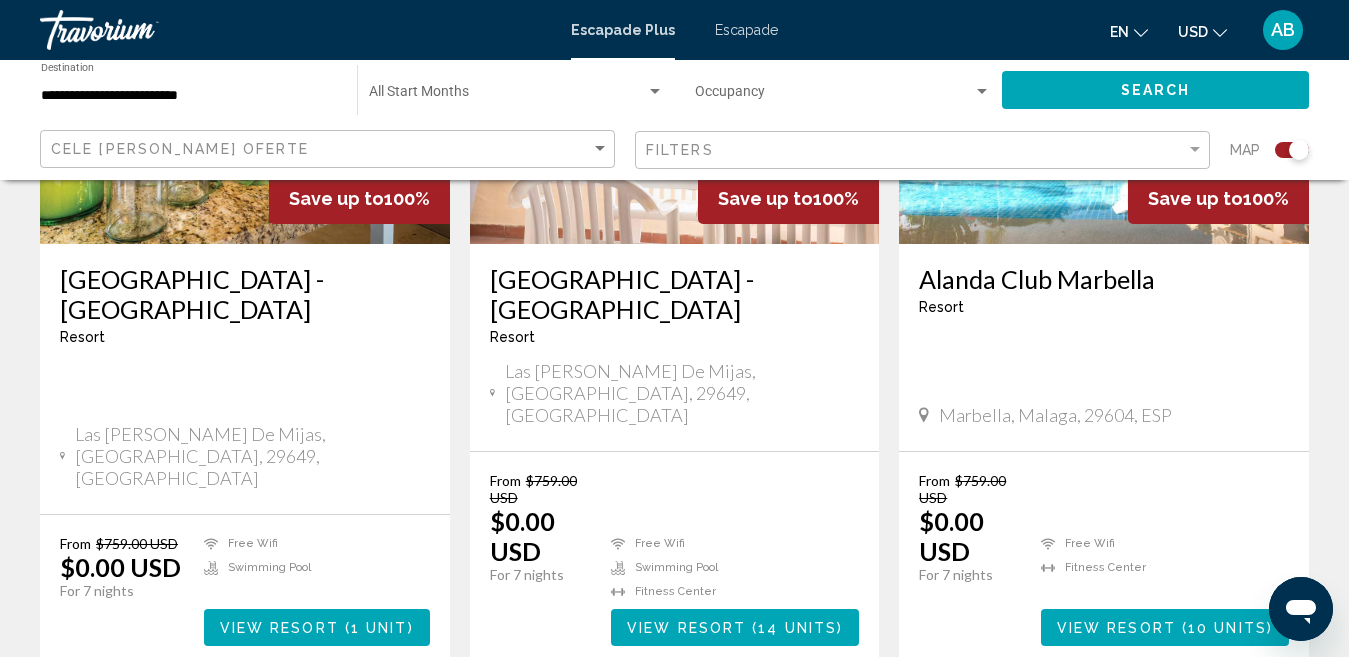 scroll, scrollTop: 1000, scrollLeft: 0, axis: vertical 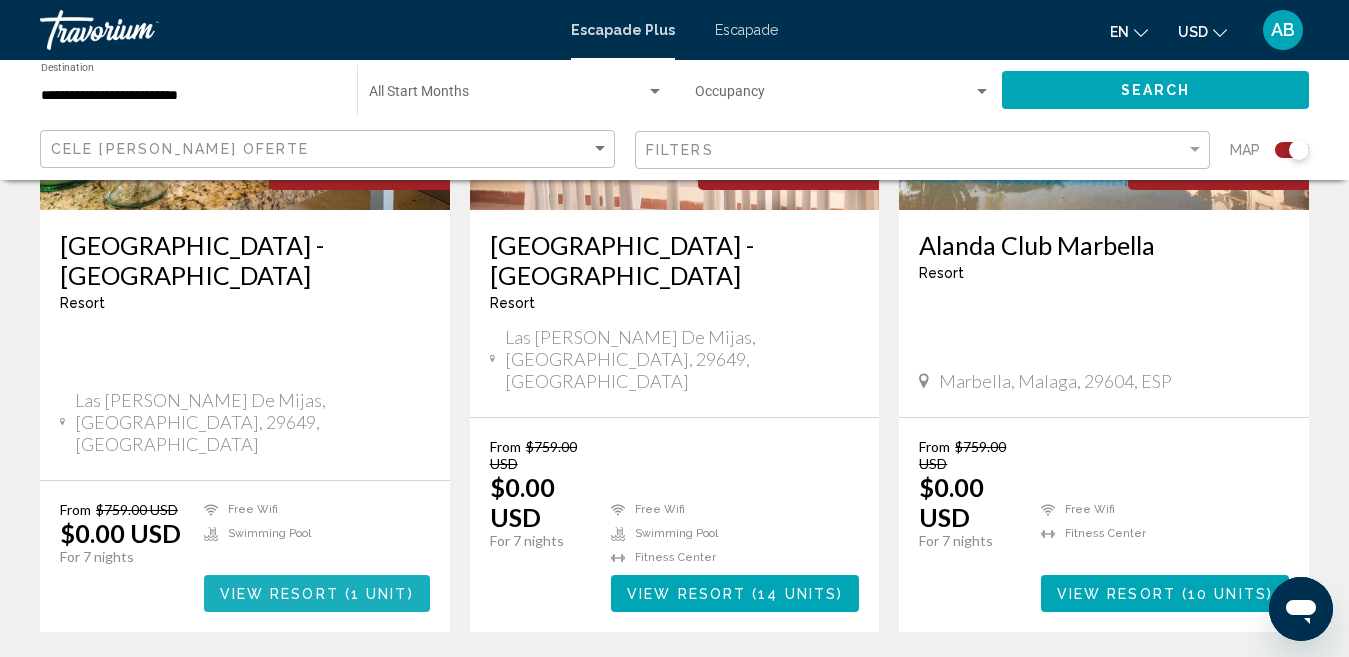 click on "View Resort" at bounding box center (279, 594) 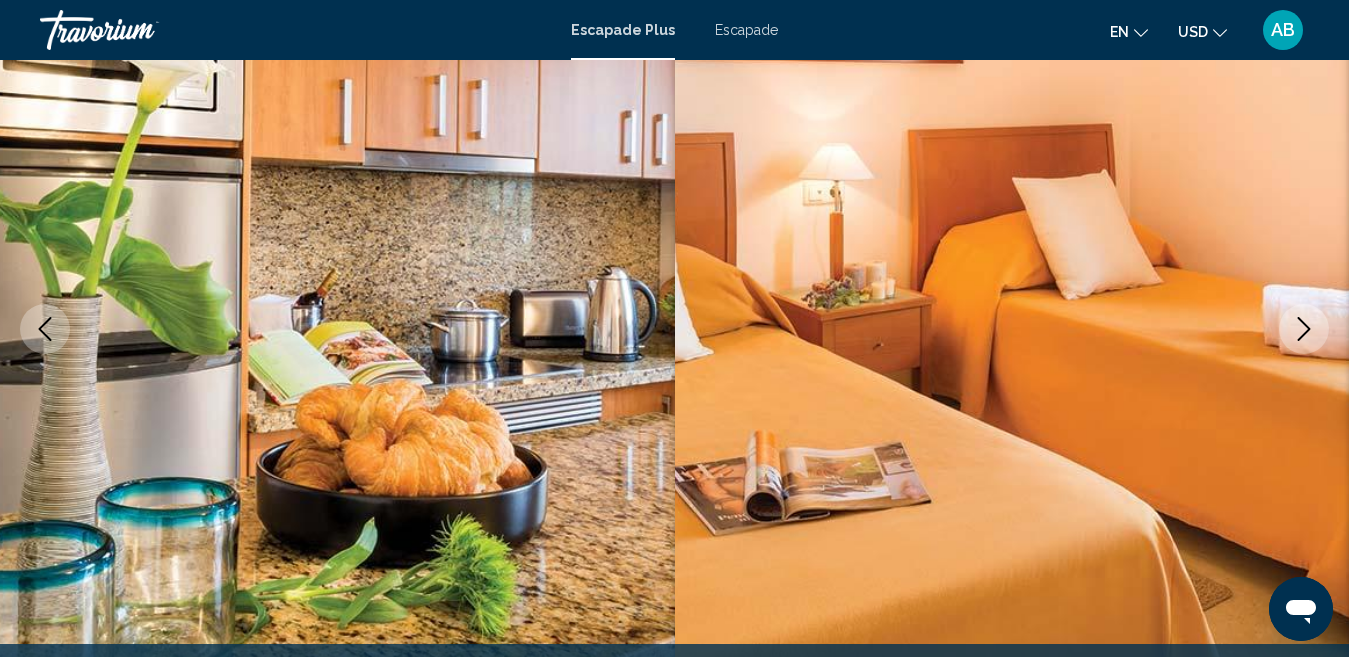 scroll, scrollTop: 2702, scrollLeft: 0, axis: vertical 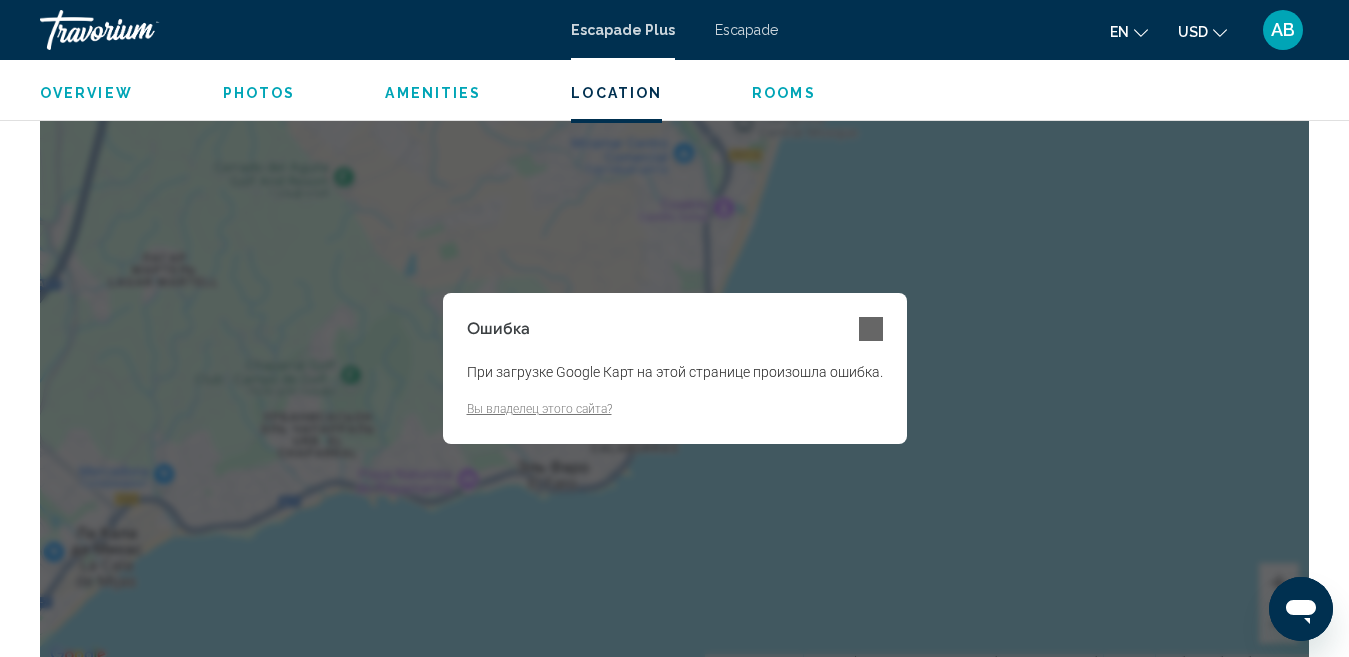 click on "Ошибка При загрузке Google Карт на этой странице произошла ошибка. Вы владелец этого сайта?" at bounding box center [674, 368] 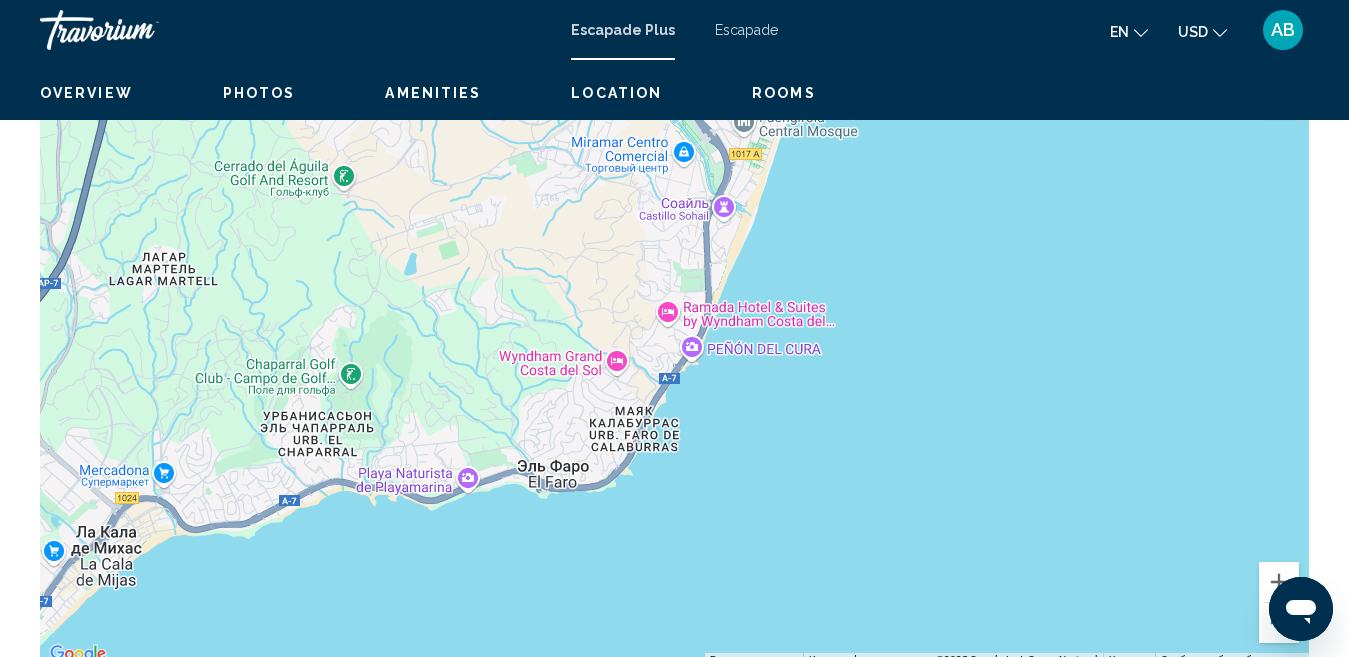 scroll, scrollTop: 206, scrollLeft: 0, axis: vertical 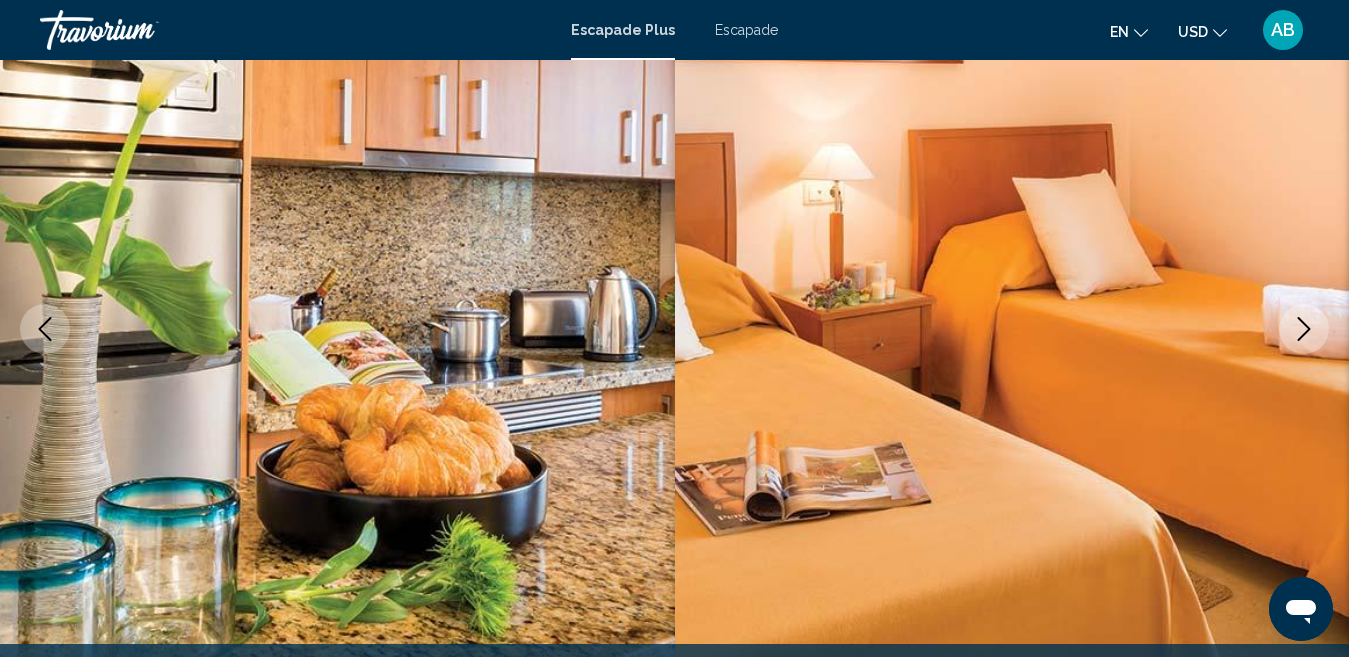 click 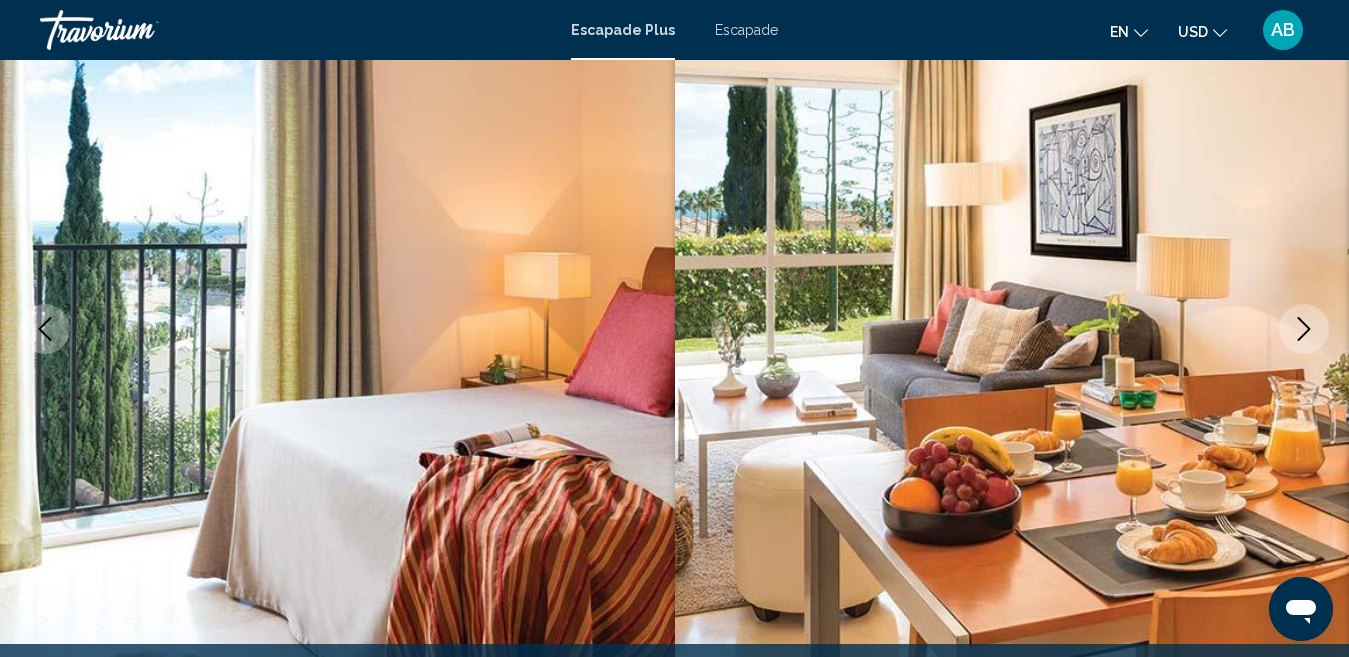 click 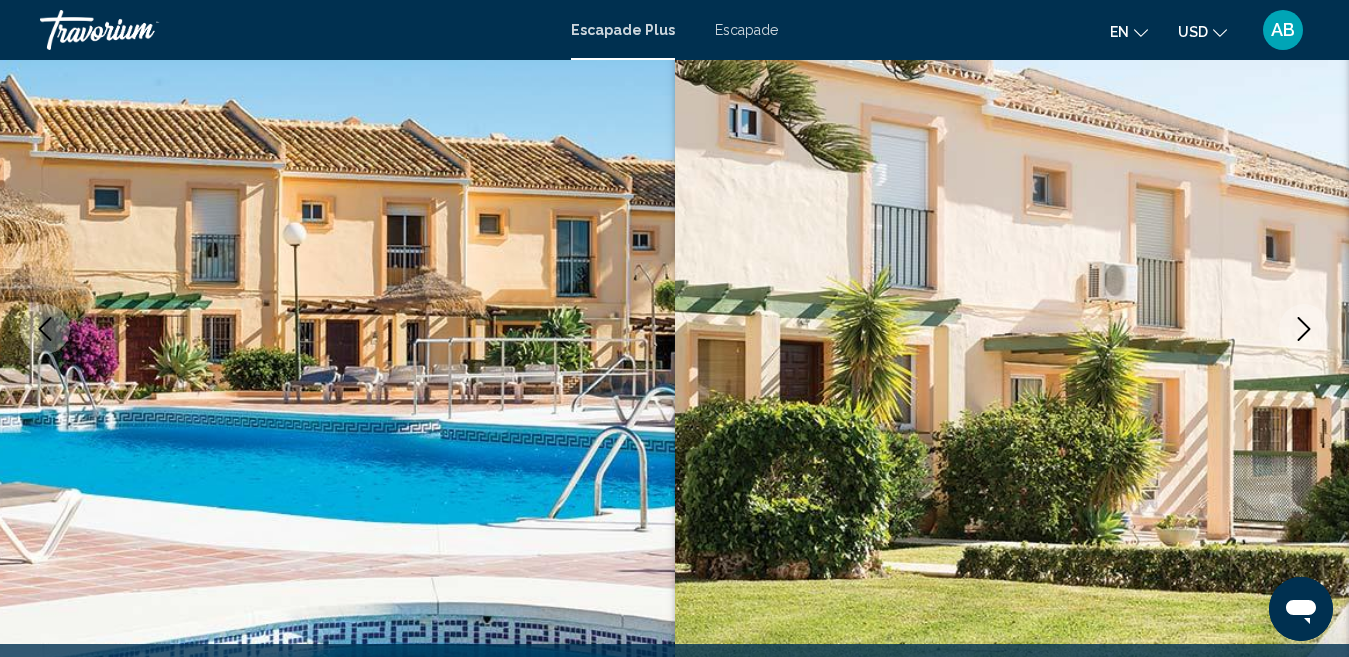 click 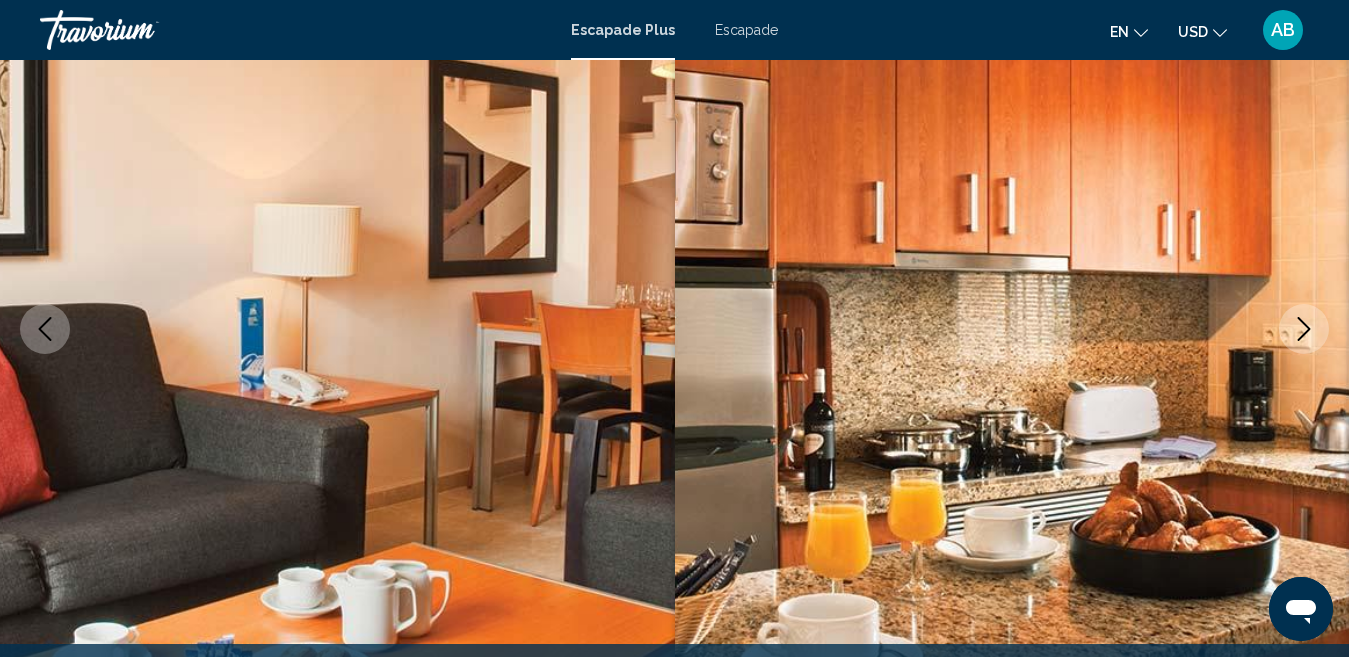 click 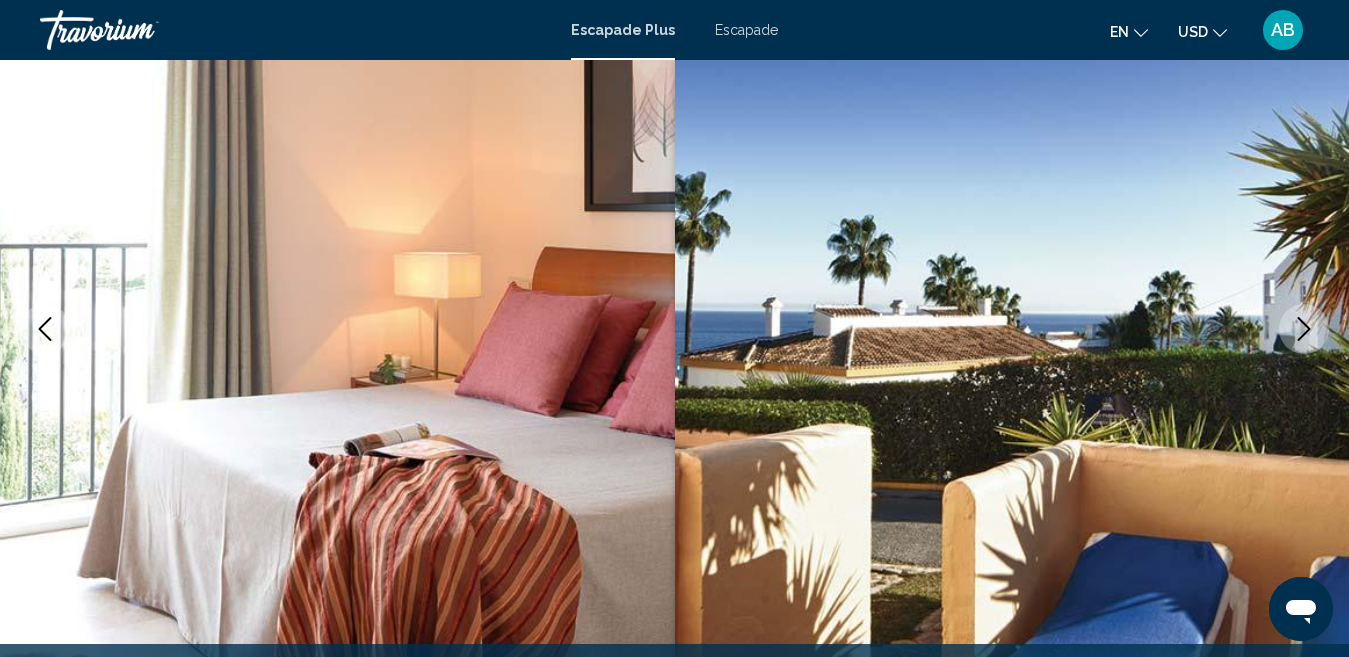 click 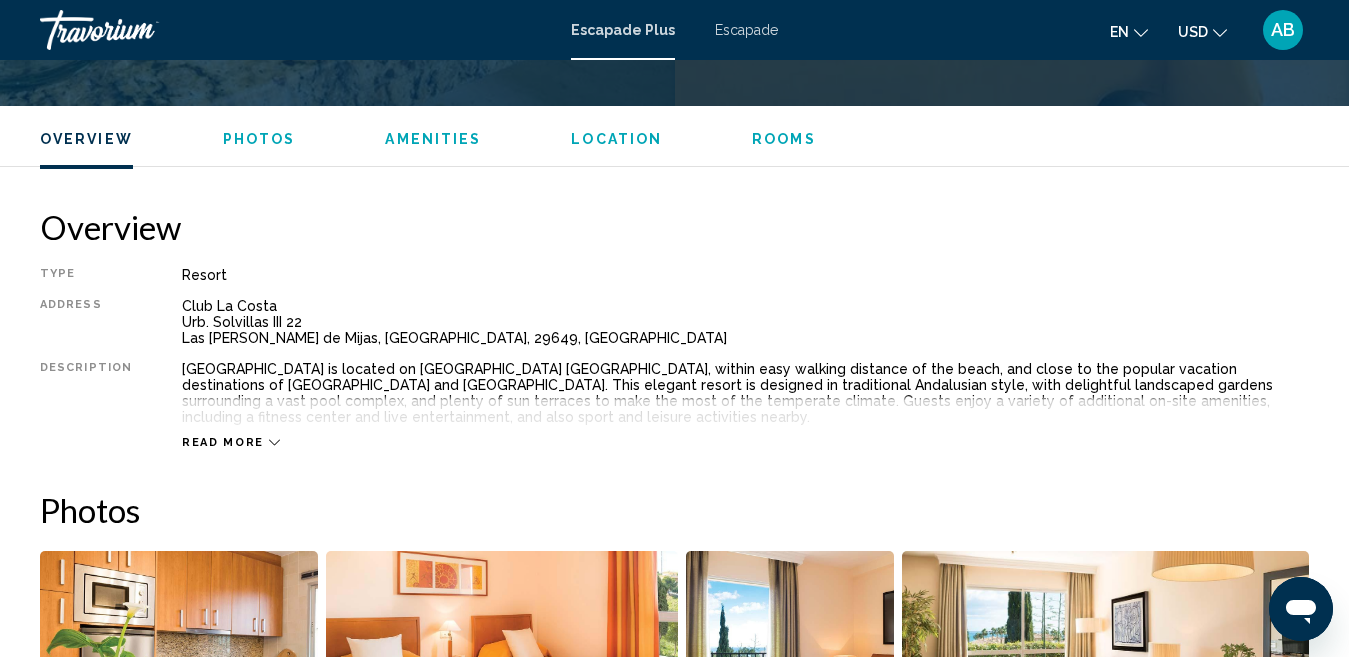 scroll, scrollTop: 1006, scrollLeft: 0, axis: vertical 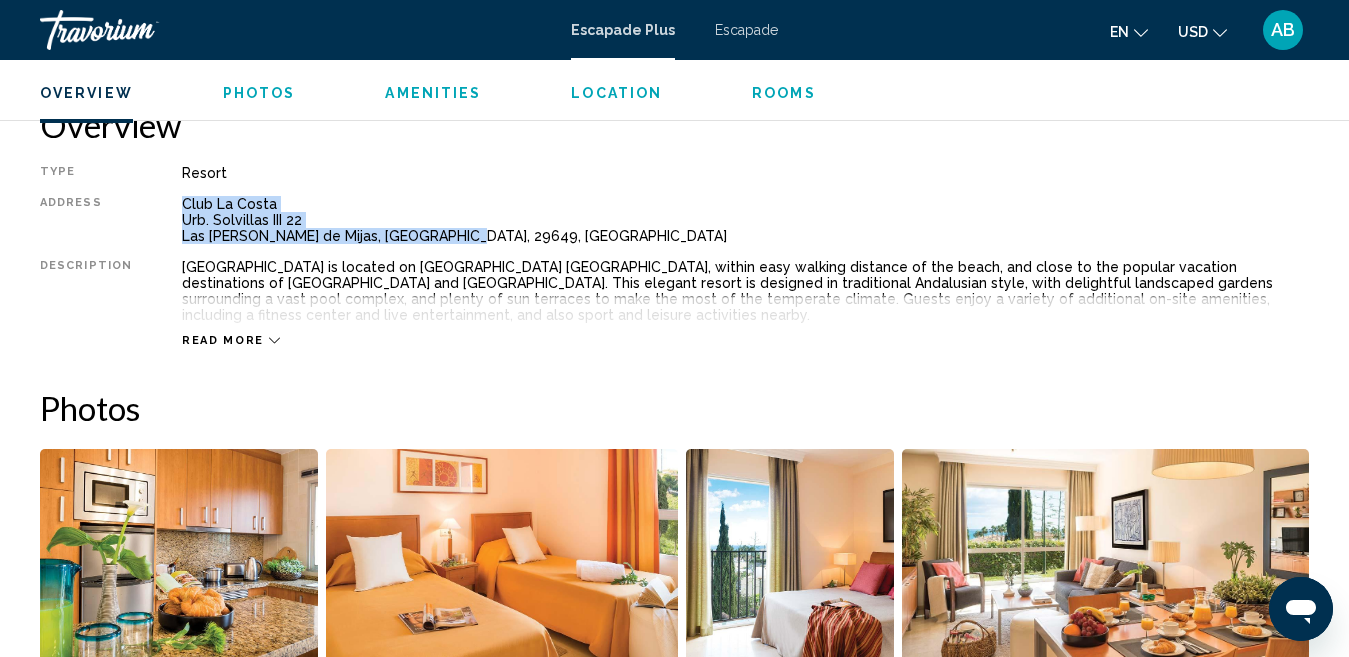 drag, startPoint x: 183, startPoint y: 206, endPoint x: 481, endPoint y: 241, distance: 300.04834 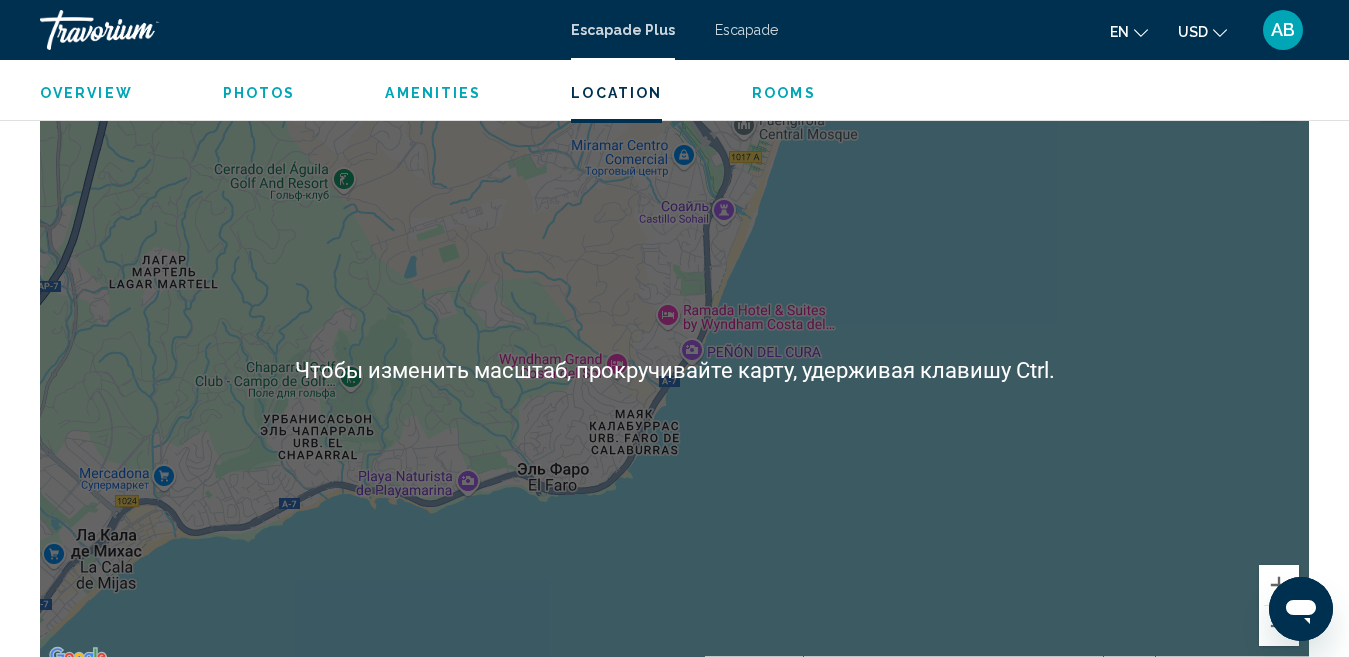 scroll, scrollTop: 2706, scrollLeft: 0, axis: vertical 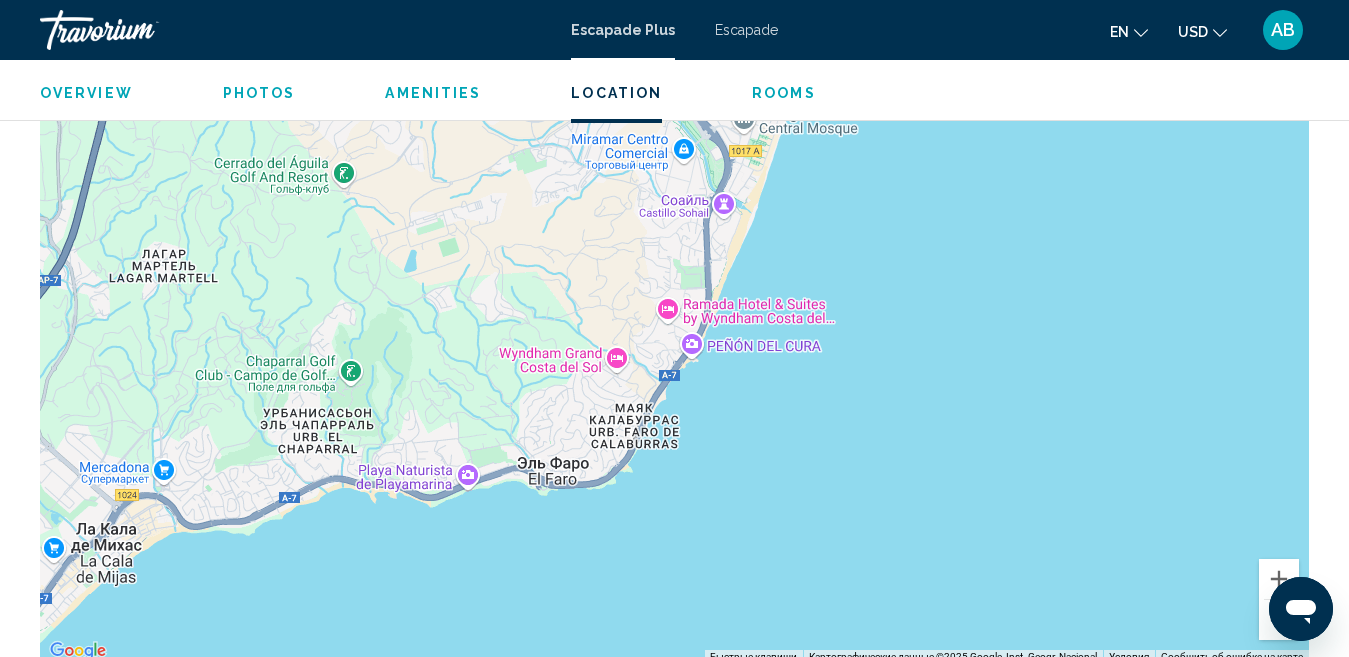 click at bounding box center (1279, 620) 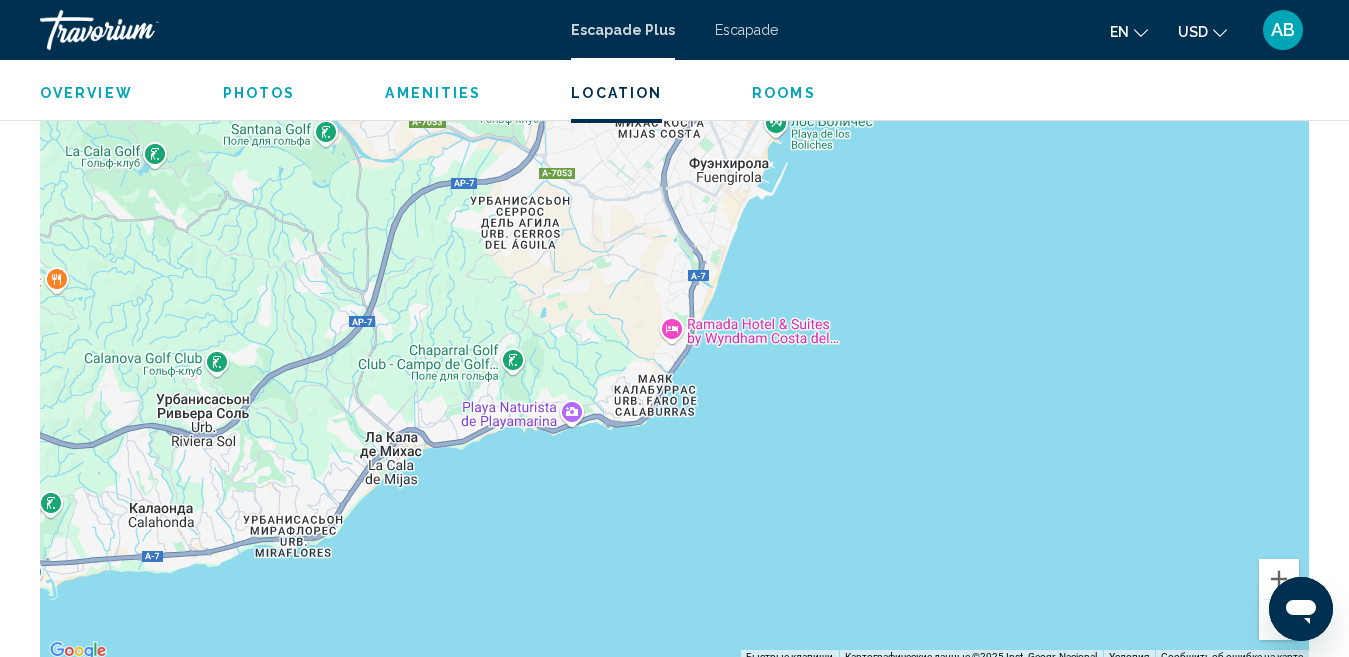 click at bounding box center [1279, 620] 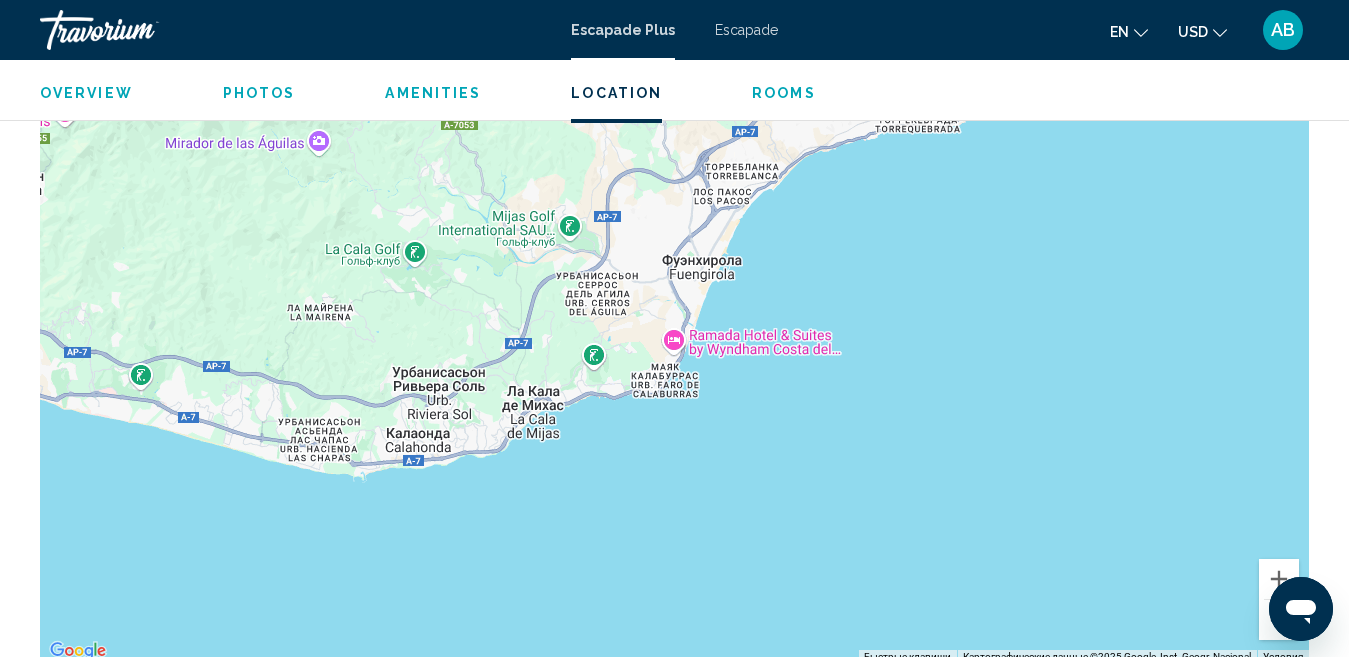 click at bounding box center [1279, 620] 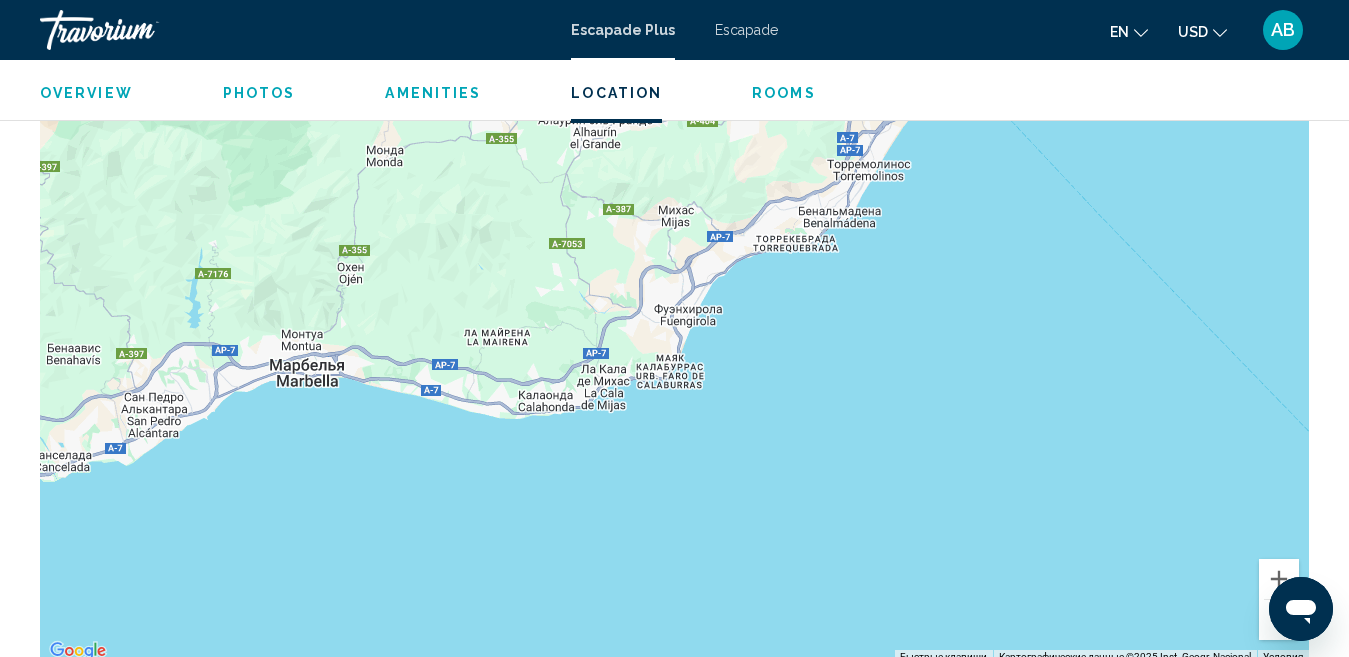 click at bounding box center (1279, 620) 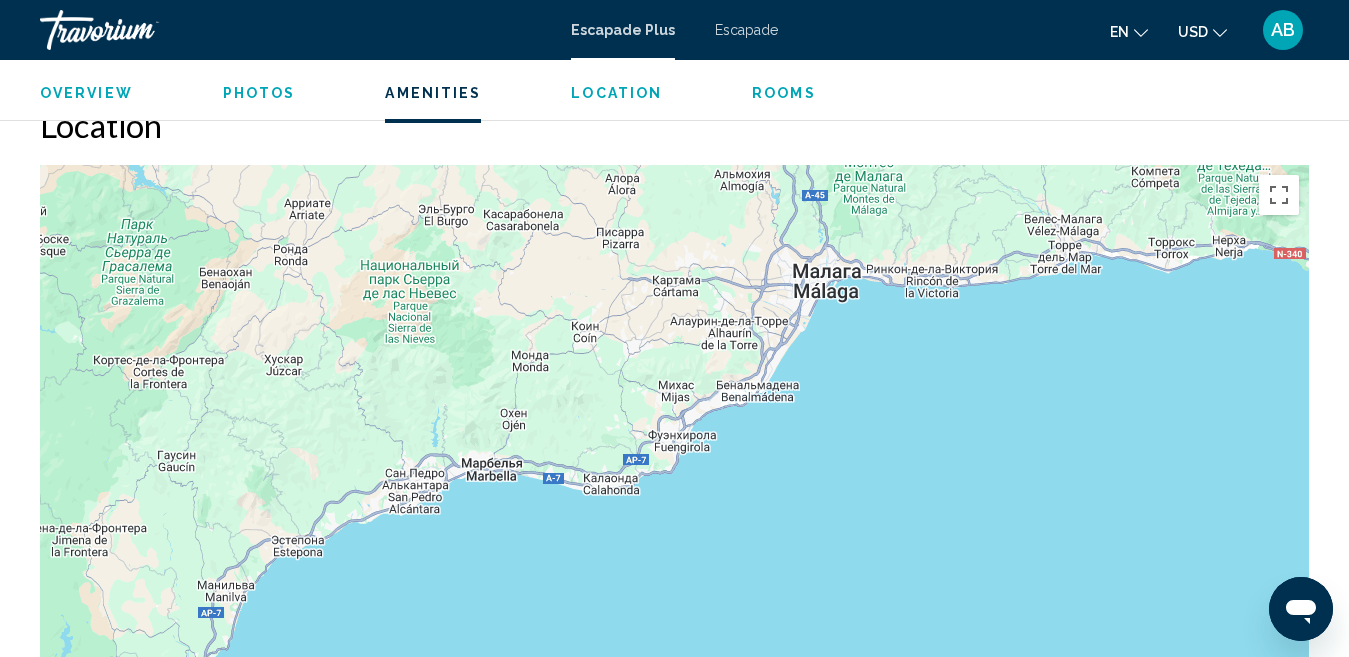 scroll, scrollTop: 2205, scrollLeft: 0, axis: vertical 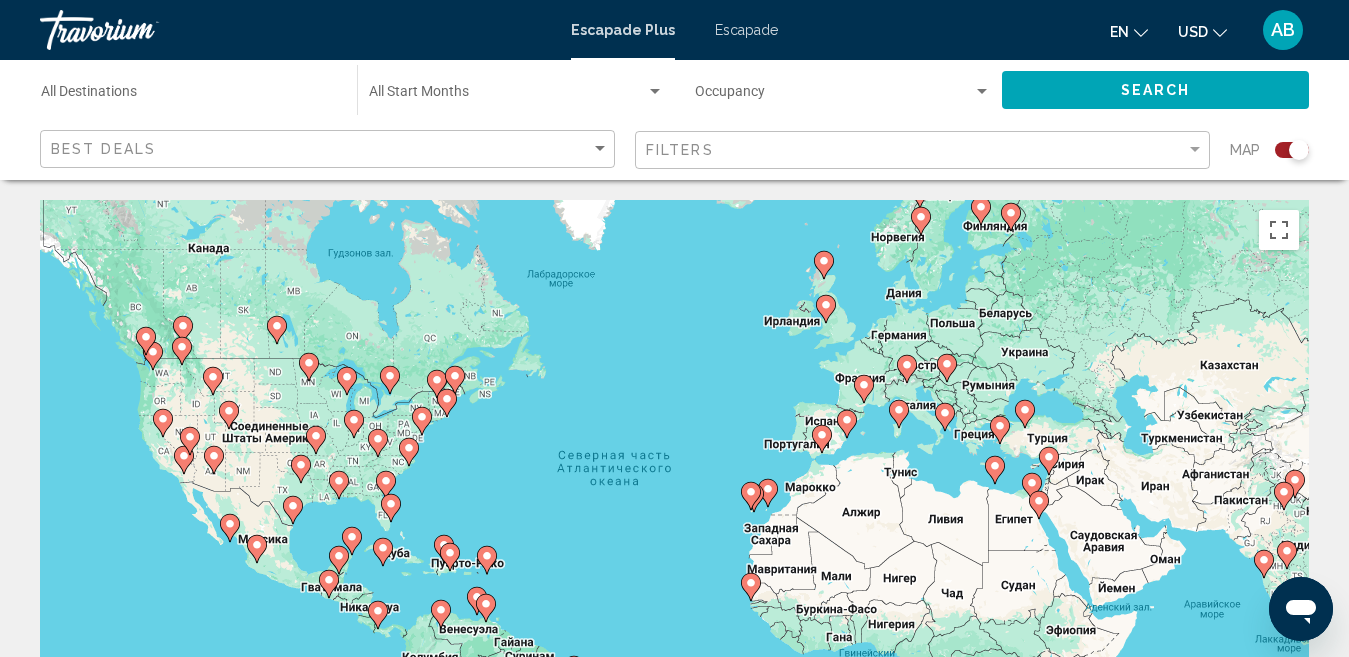 click 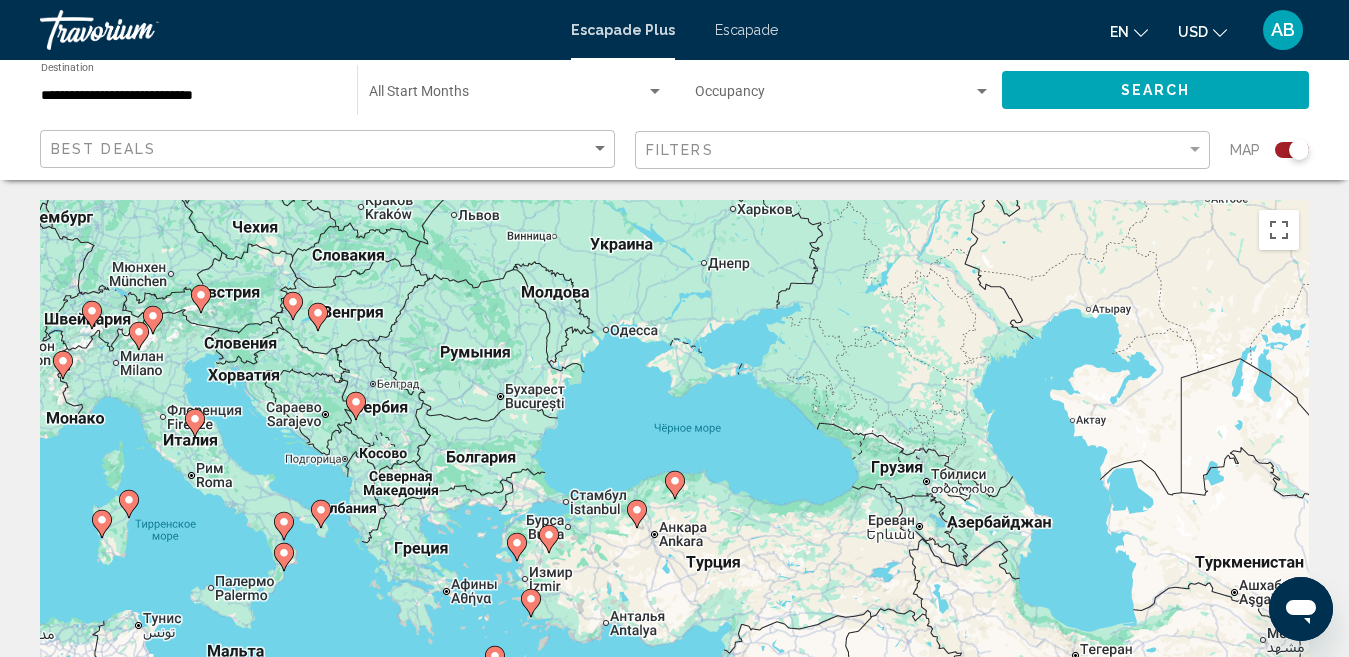 click 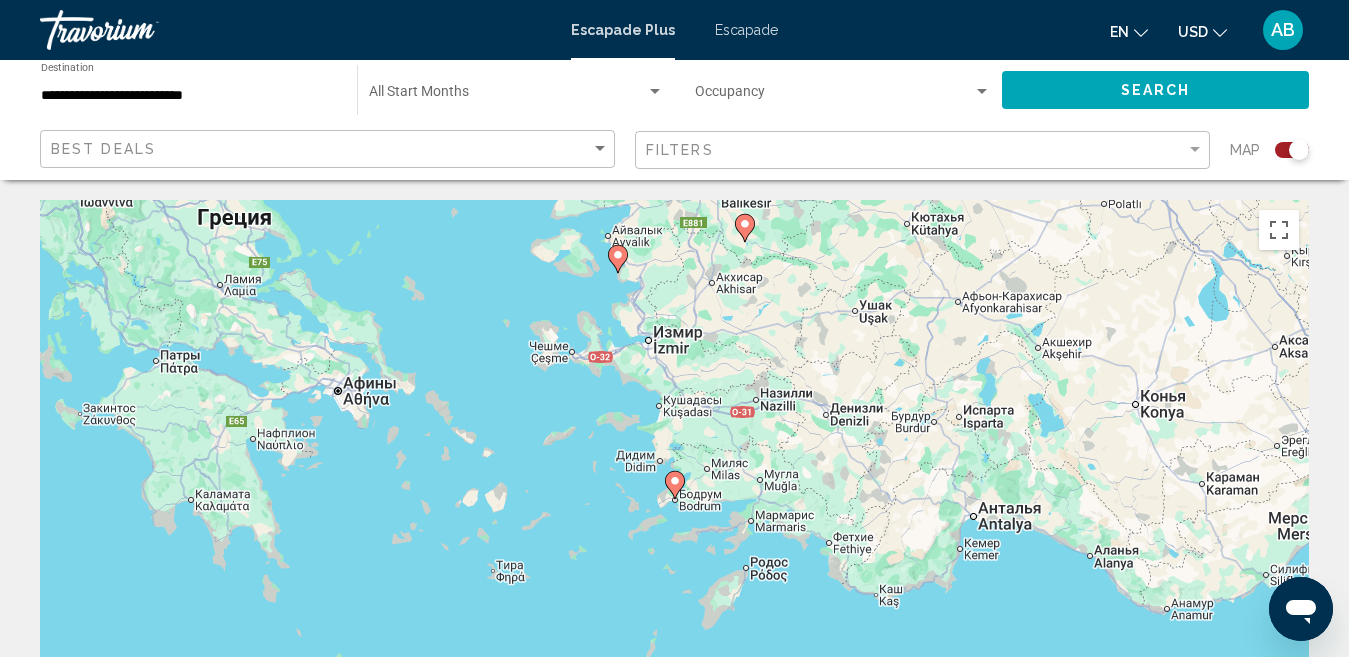 click 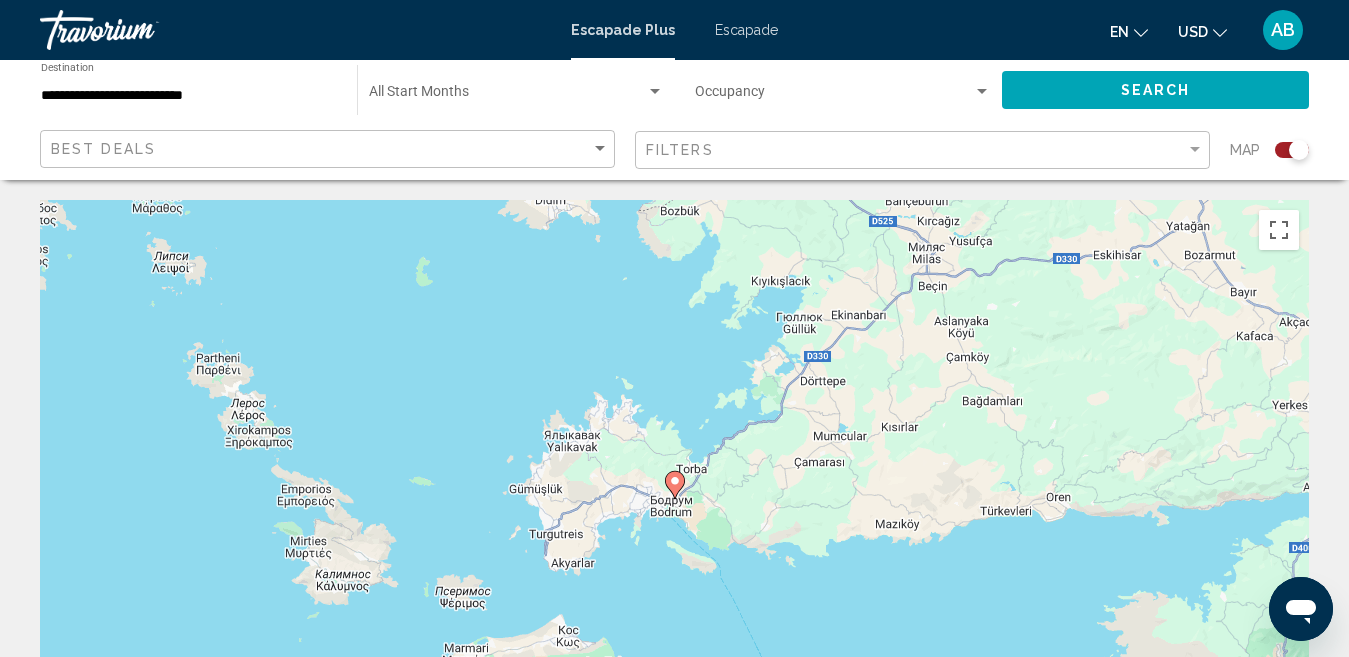 click 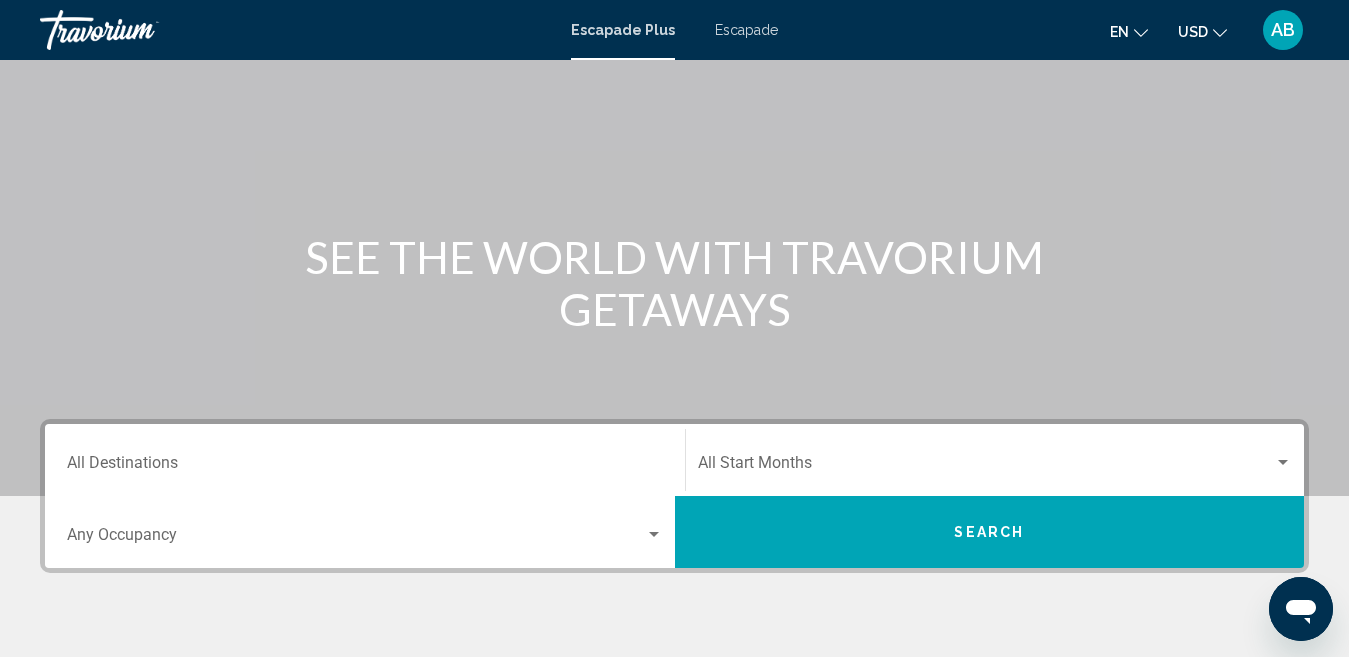 scroll, scrollTop: 100, scrollLeft: 0, axis: vertical 